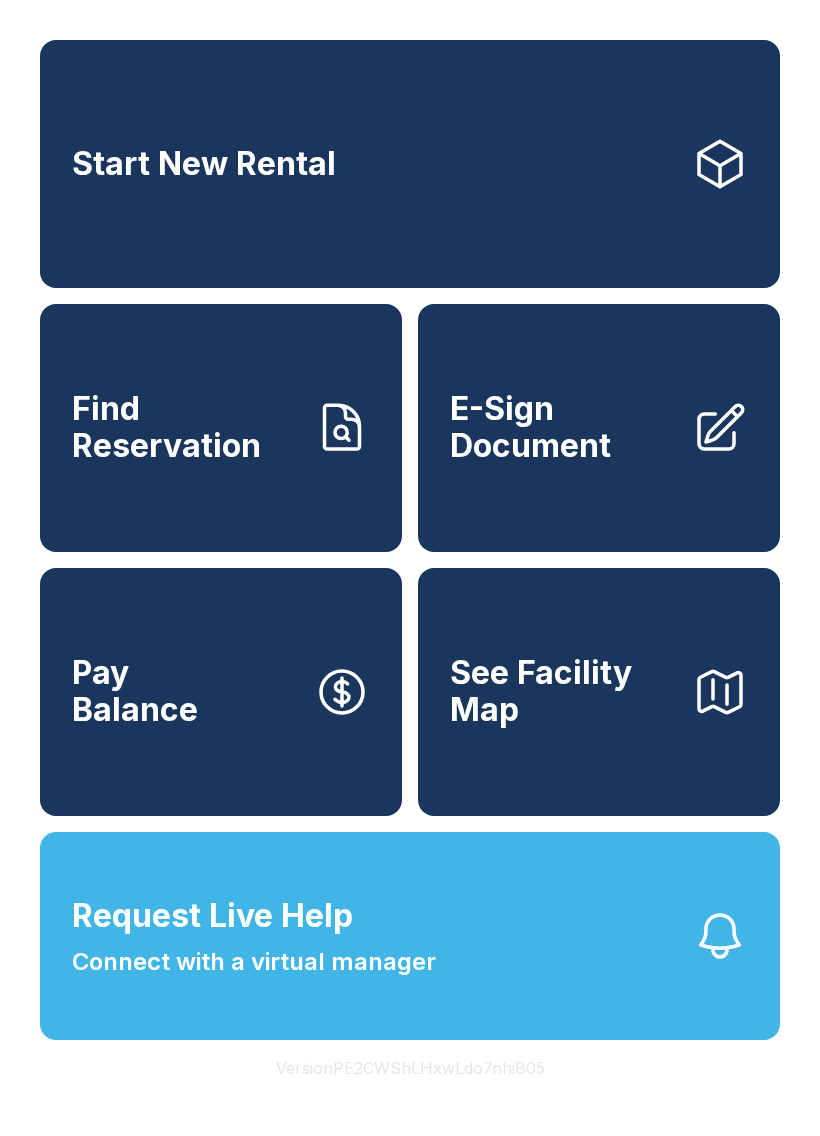 scroll, scrollTop: 0, scrollLeft: 0, axis: both 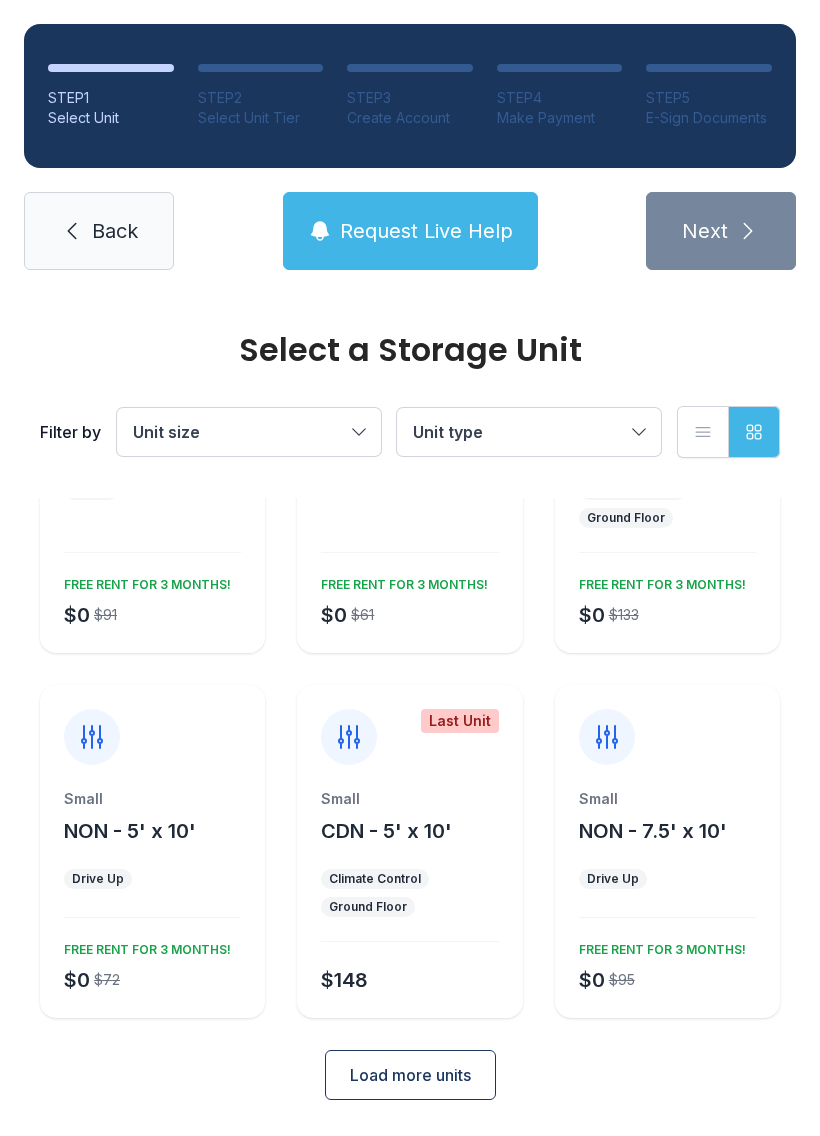 click on "Load more units" at bounding box center [410, 1075] 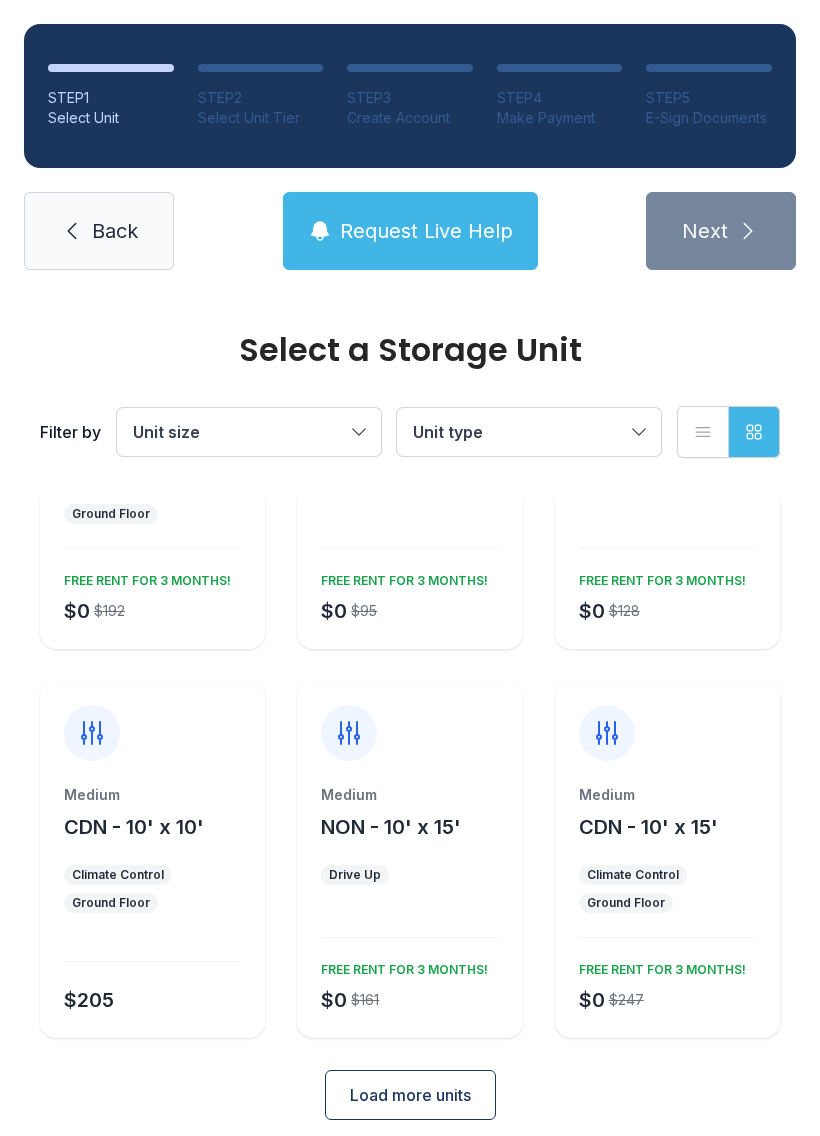 scroll, scrollTop: 980, scrollLeft: 0, axis: vertical 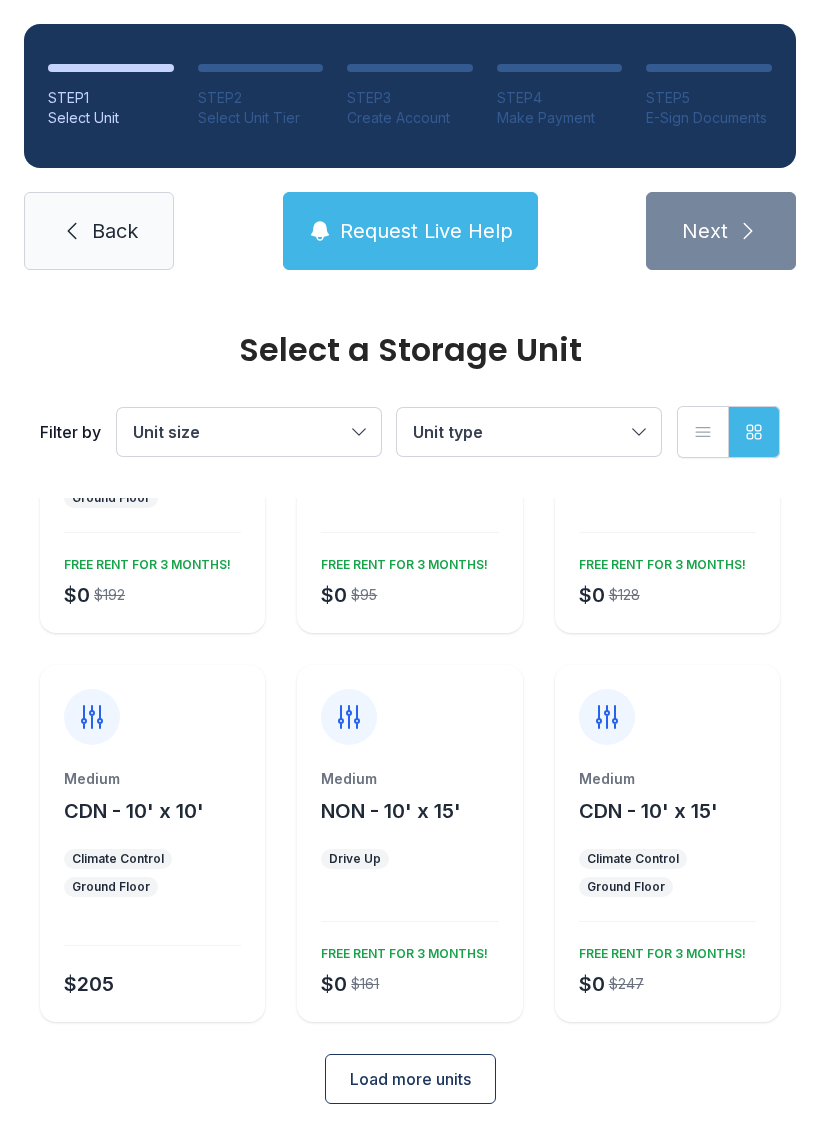 click on "Load more units" at bounding box center [410, 1079] 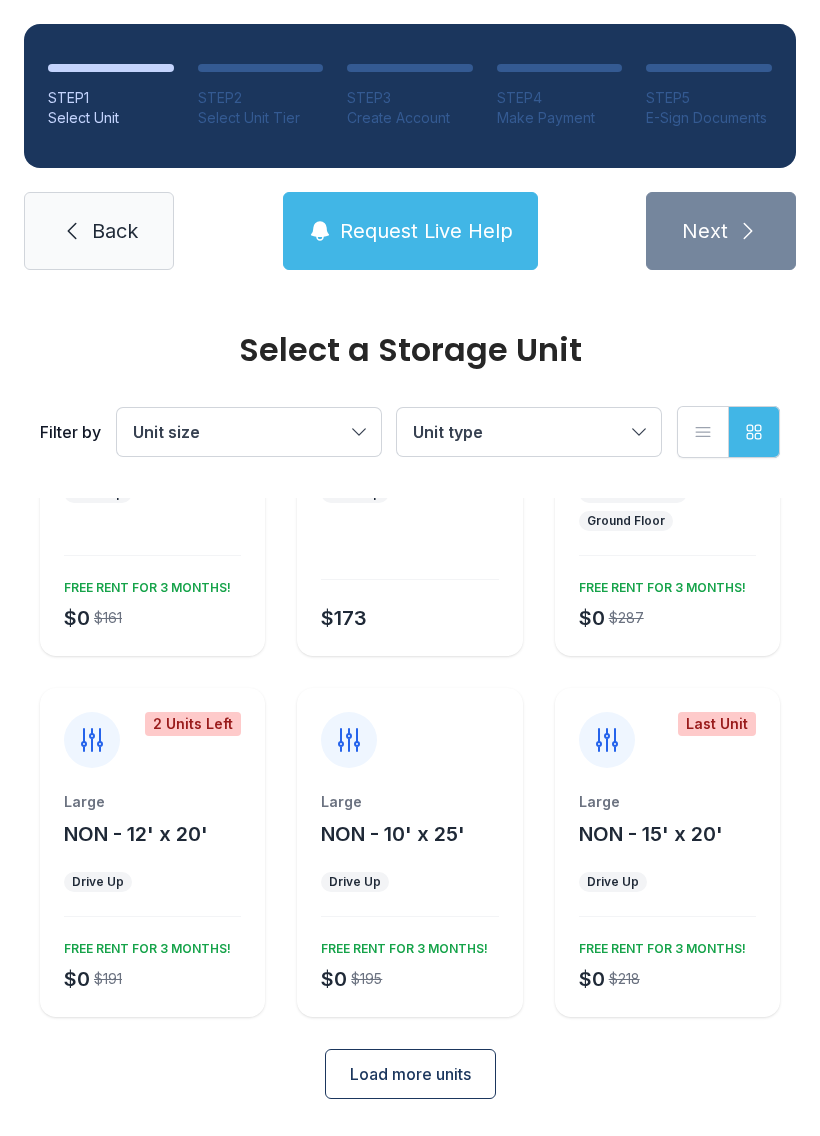 scroll, scrollTop: 1734, scrollLeft: 0, axis: vertical 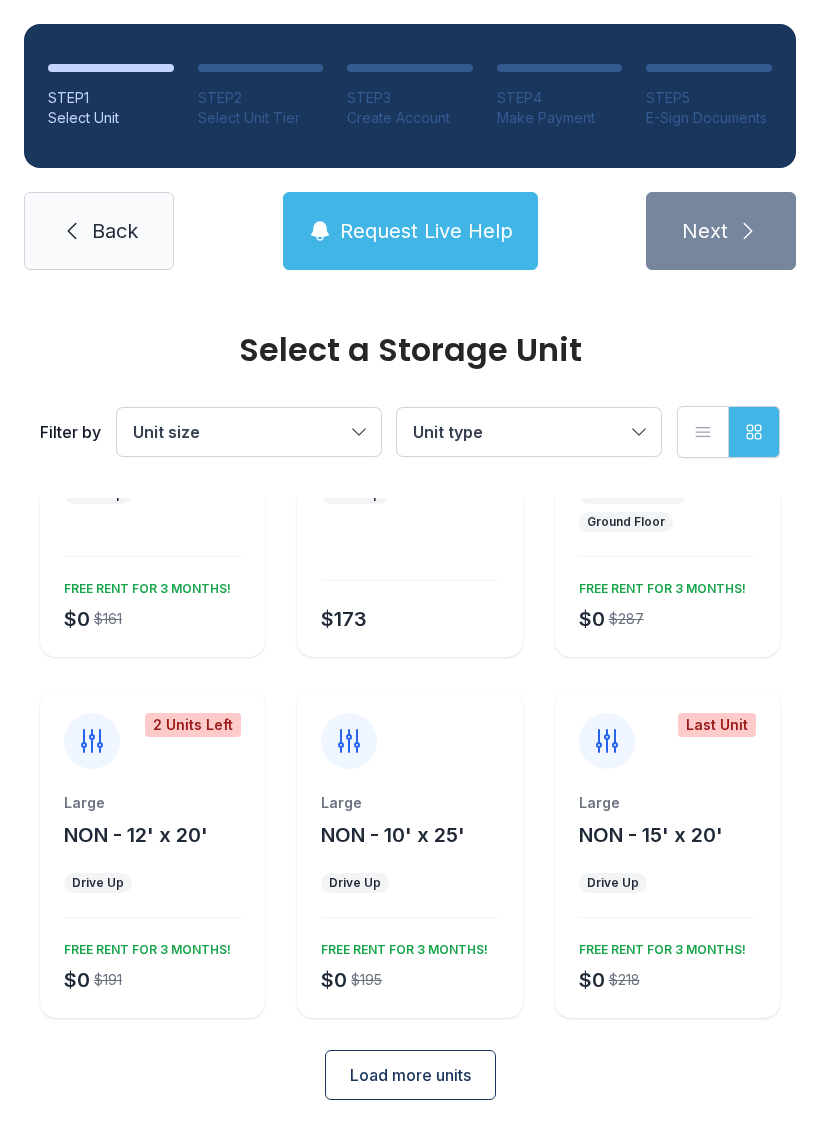 click on "Load more units" at bounding box center (410, 1075) 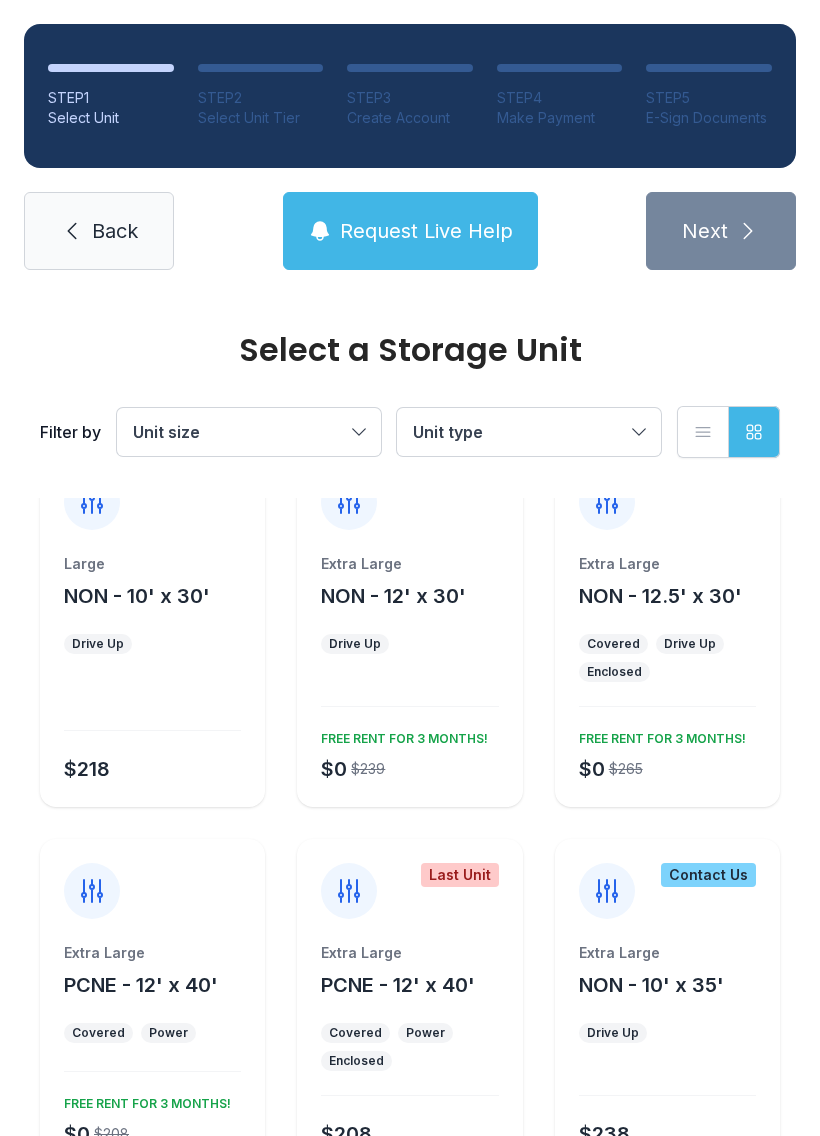 scroll, scrollTop: 2342, scrollLeft: 0, axis: vertical 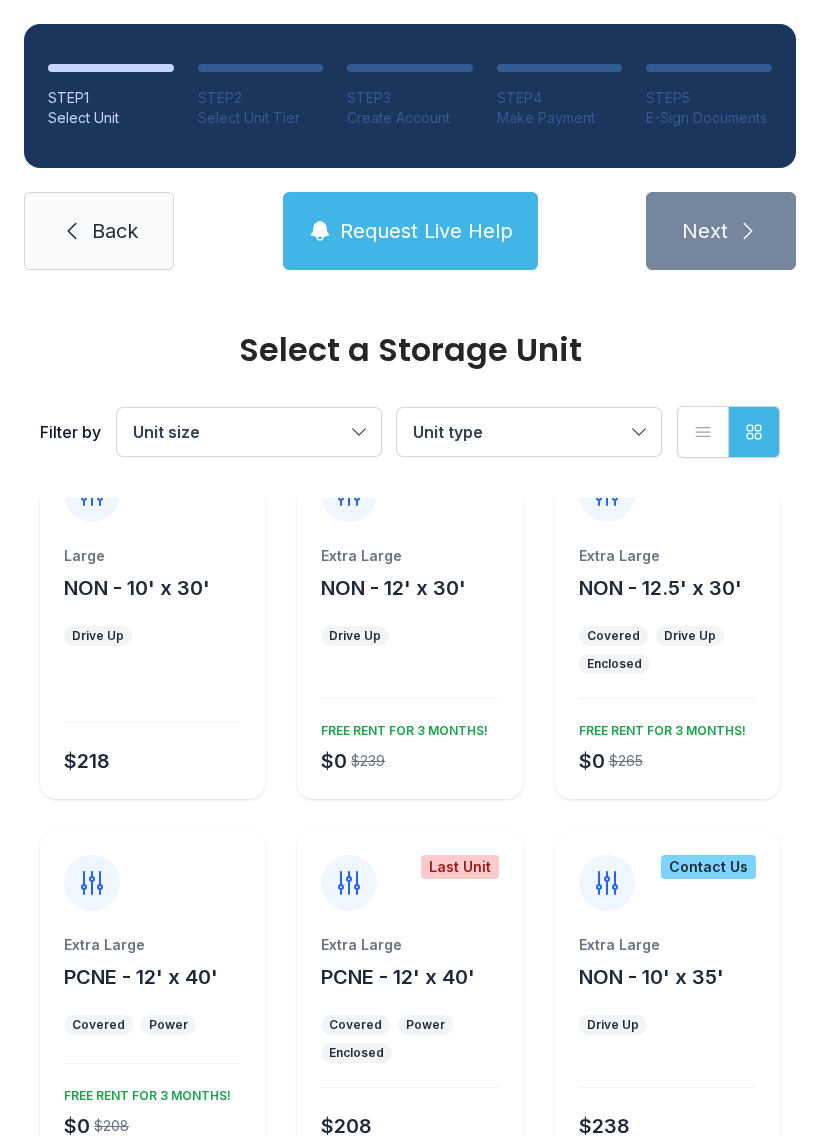 click on "Extra Large NON - 12.5' x 30' Covered Drive Up Enclosed $0 $265 FREE RENT FOR 3 MONTHS!" at bounding box center (667, 672) 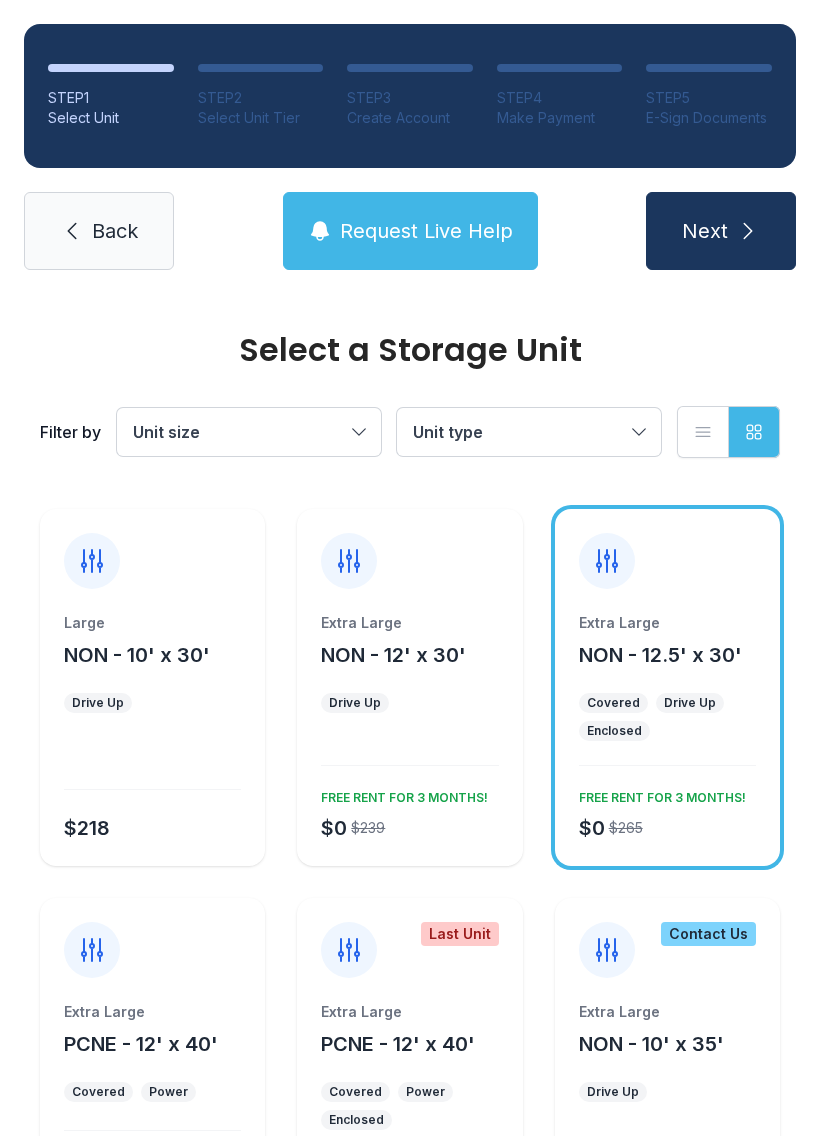 scroll, scrollTop: 2271, scrollLeft: 0, axis: vertical 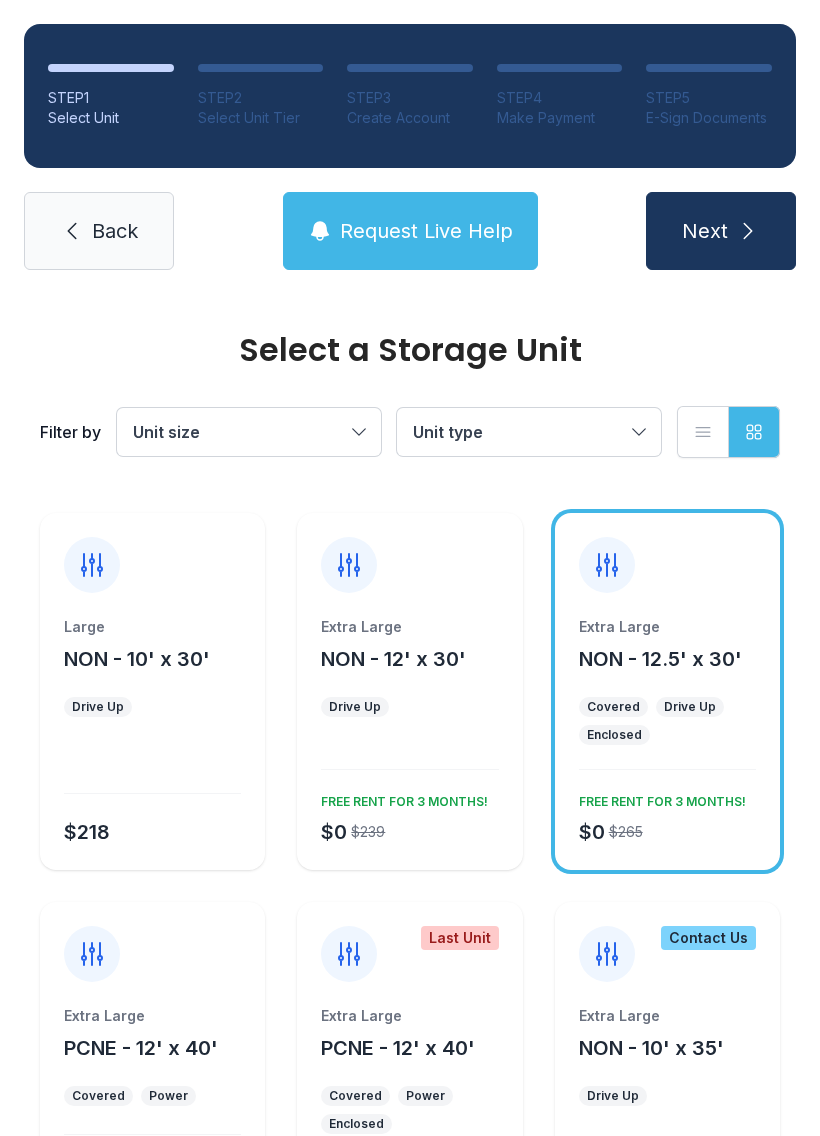 click on "Drive Up" at bounding box center [690, 707] 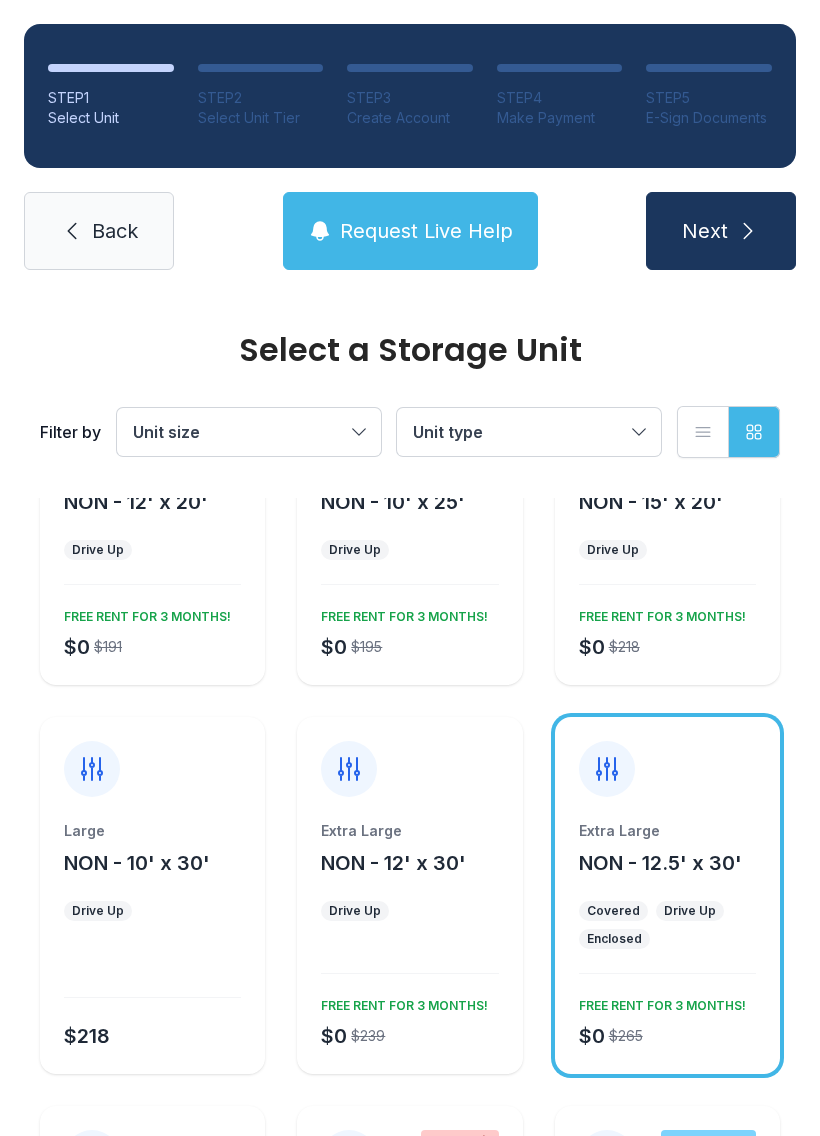 scroll, scrollTop: 2059, scrollLeft: 0, axis: vertical 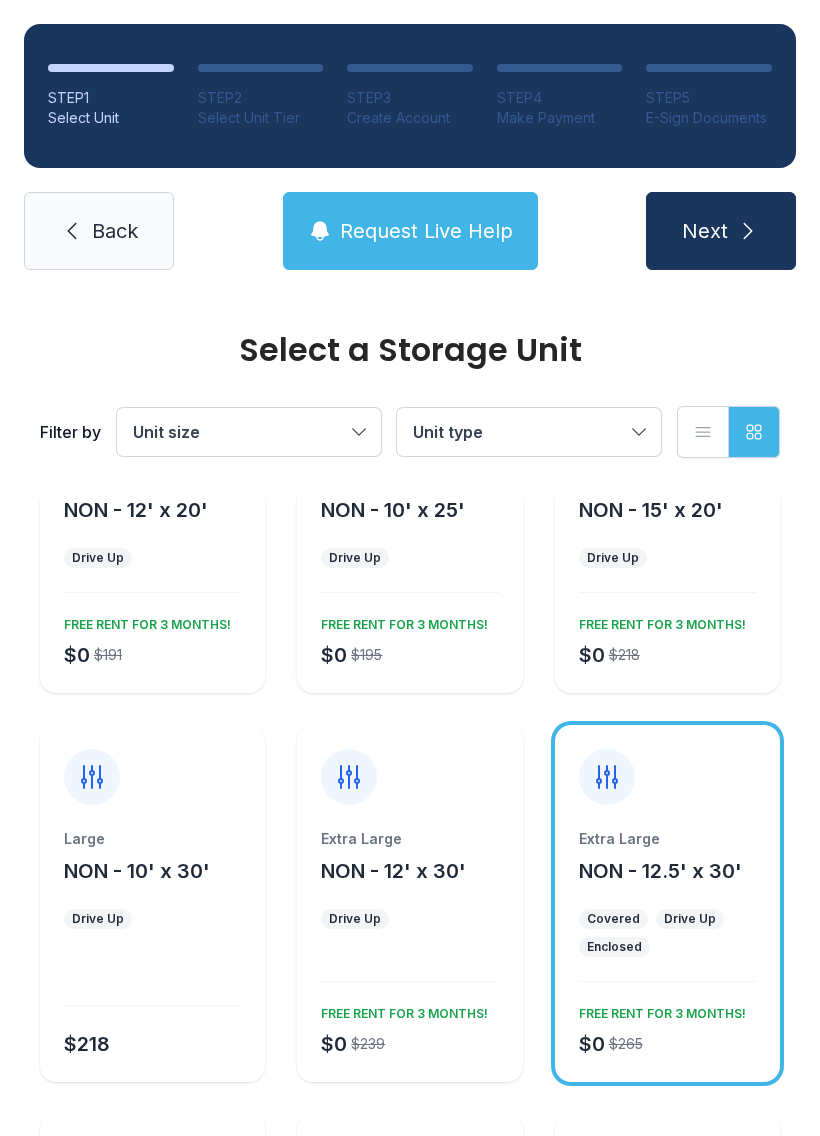 click 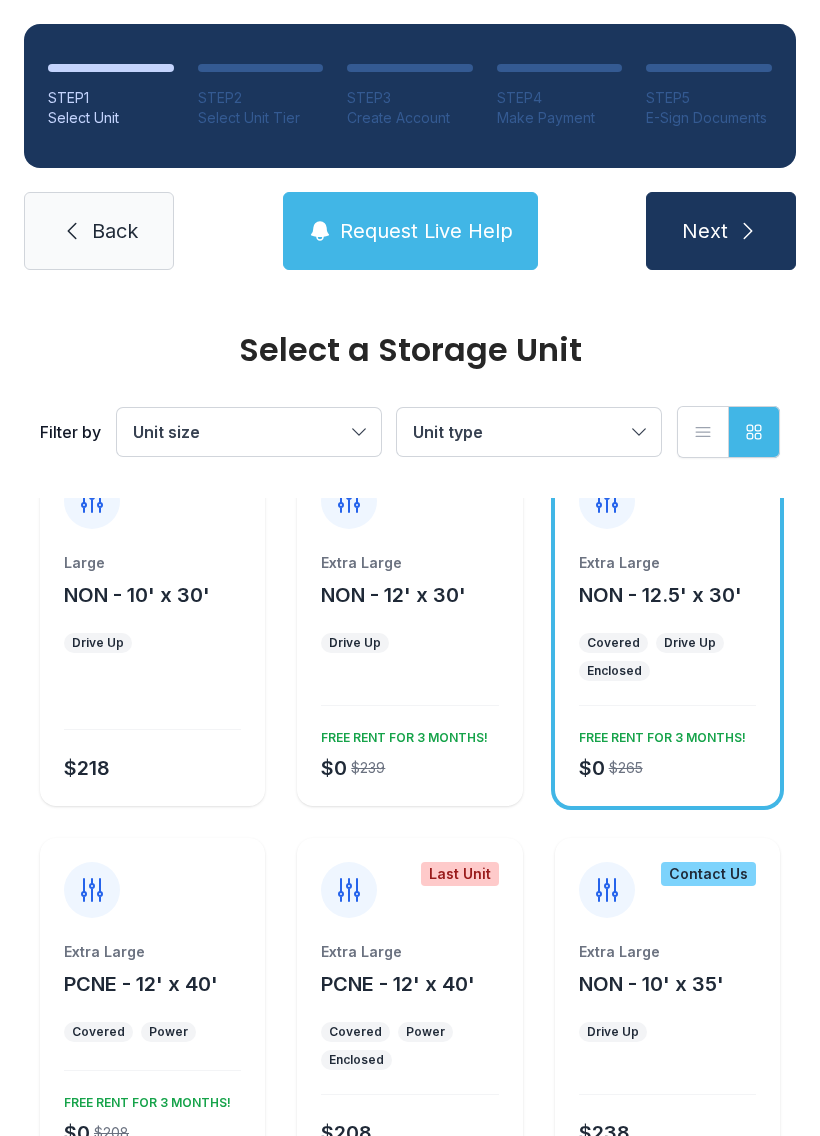 scroll, scrollTop: 2338, scrollLeft: 0, axis: vertical 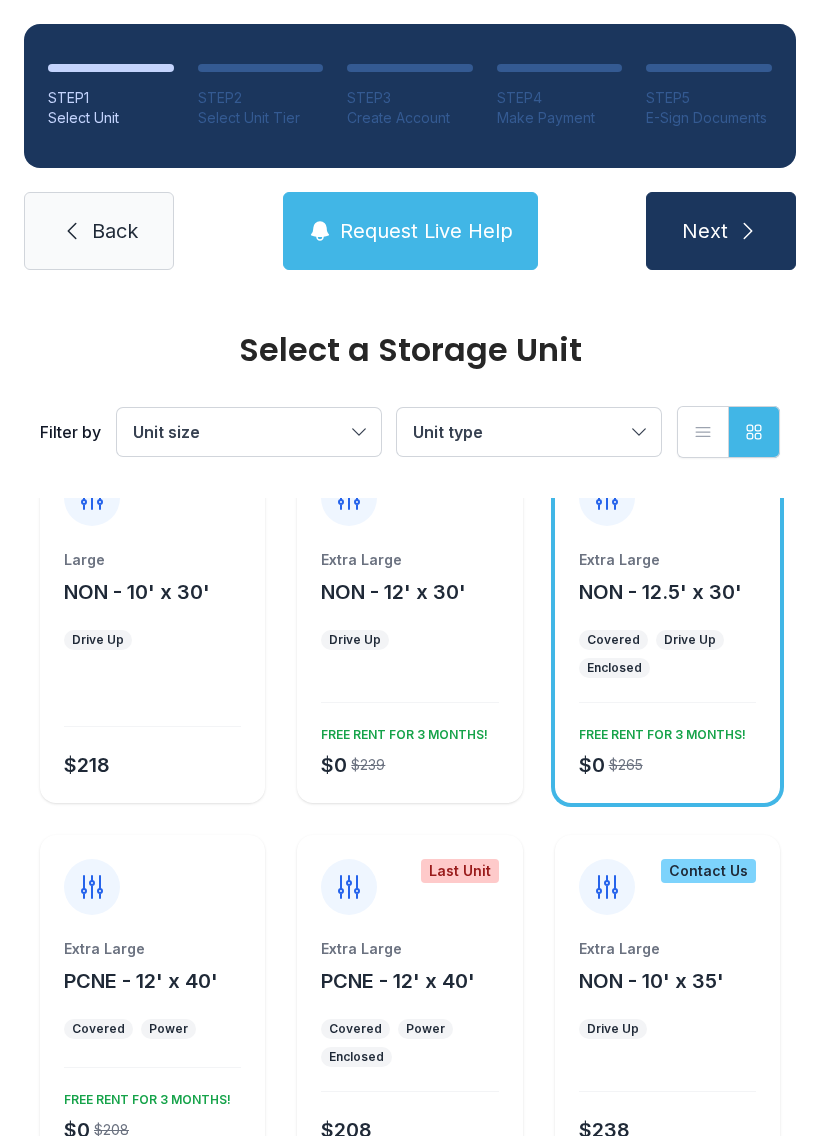 click on "Next" at bounding box center [705, 231] 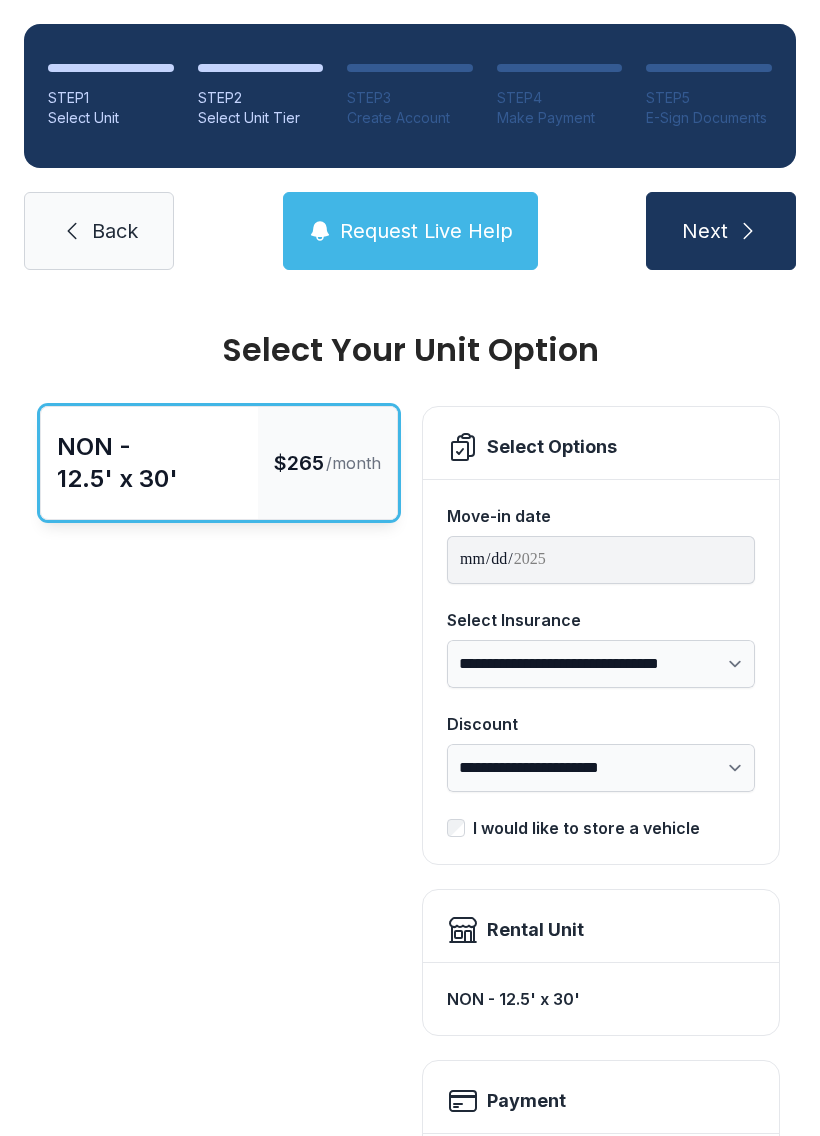 scroll, scrollTop: 0, scrollLeft: 0, axis: both 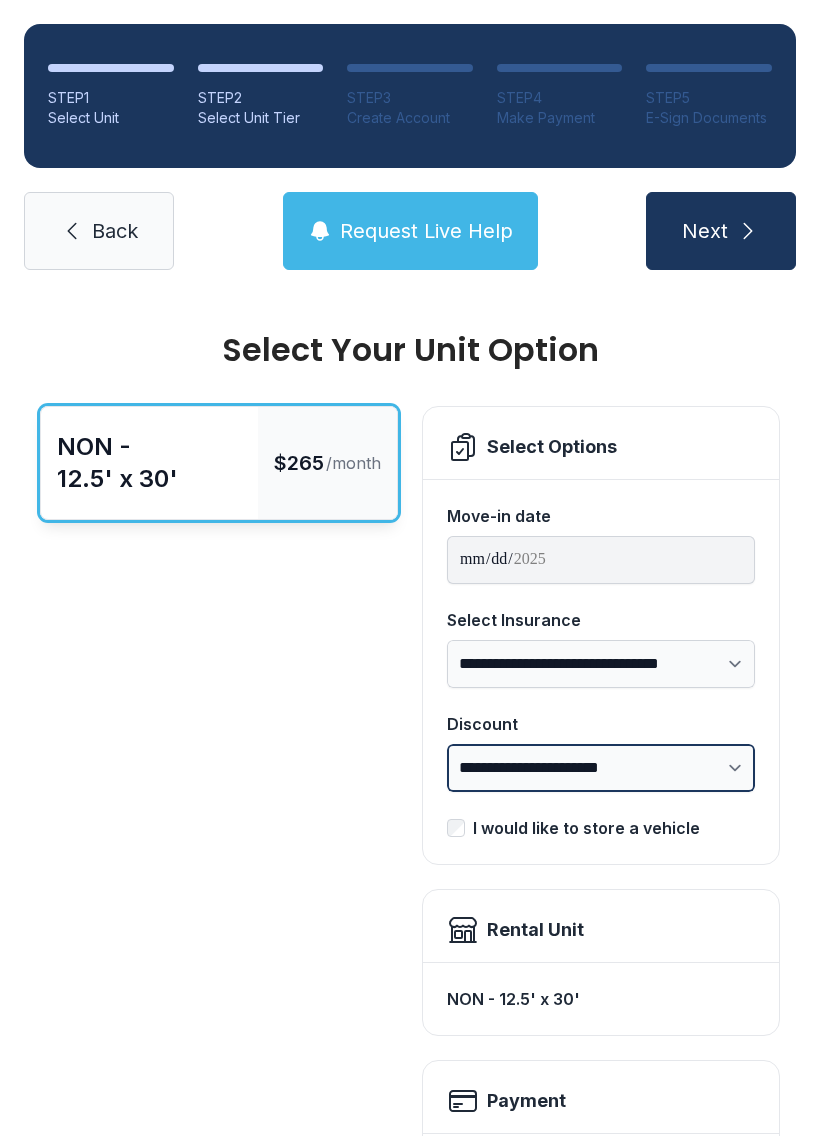 click on "**********" at bounding box center [601, 768] 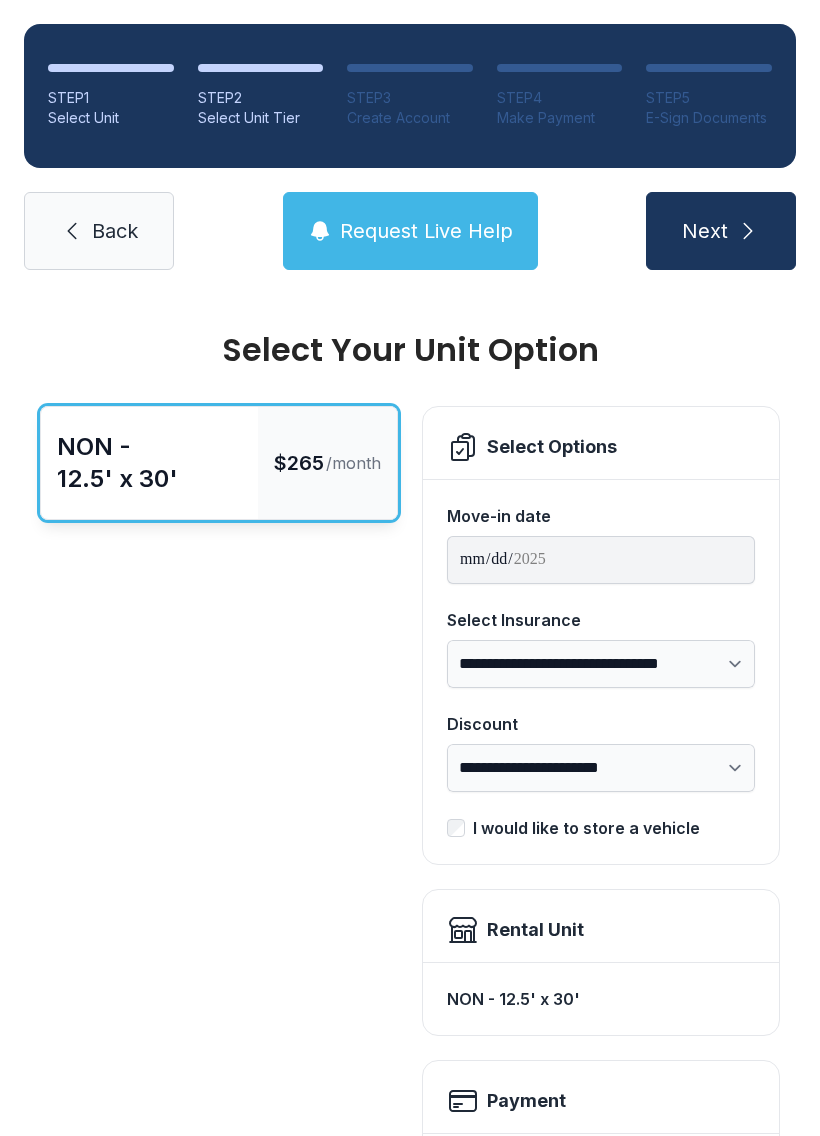 click on "Next" at bounding box center (705, 231) 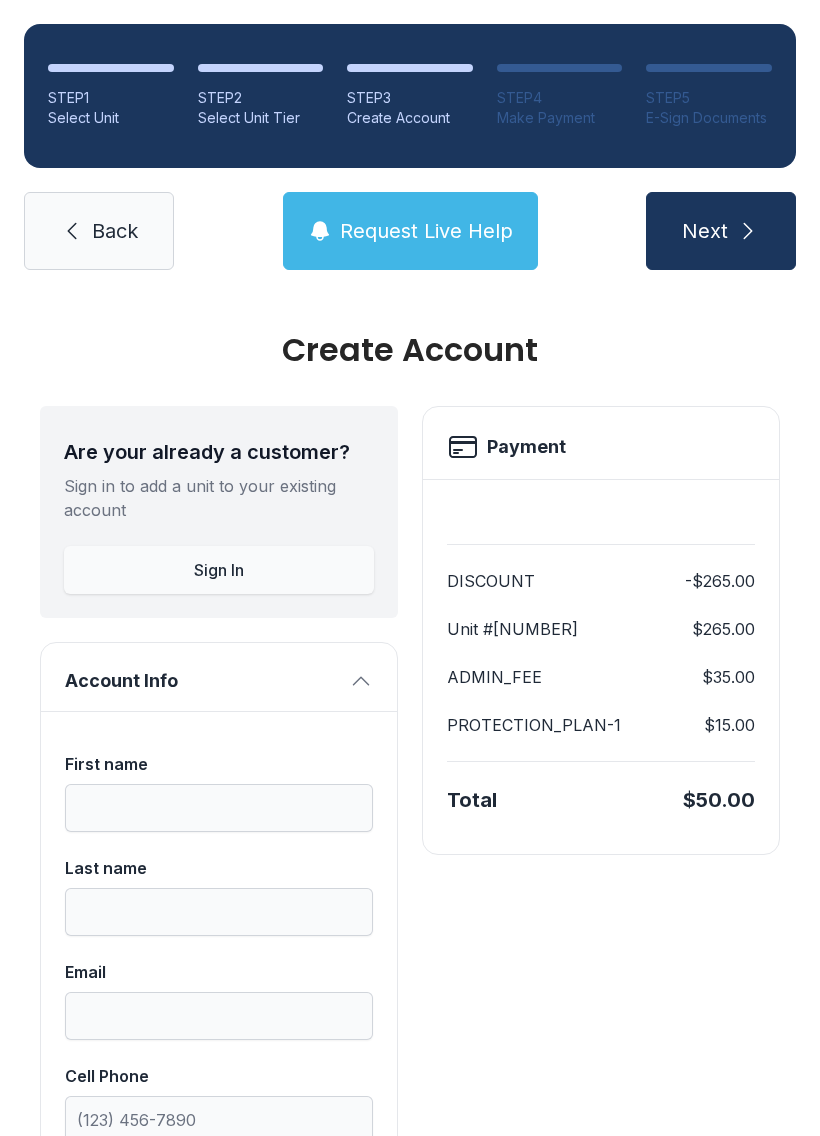 click on "Next" at bounding box center [705, 231] 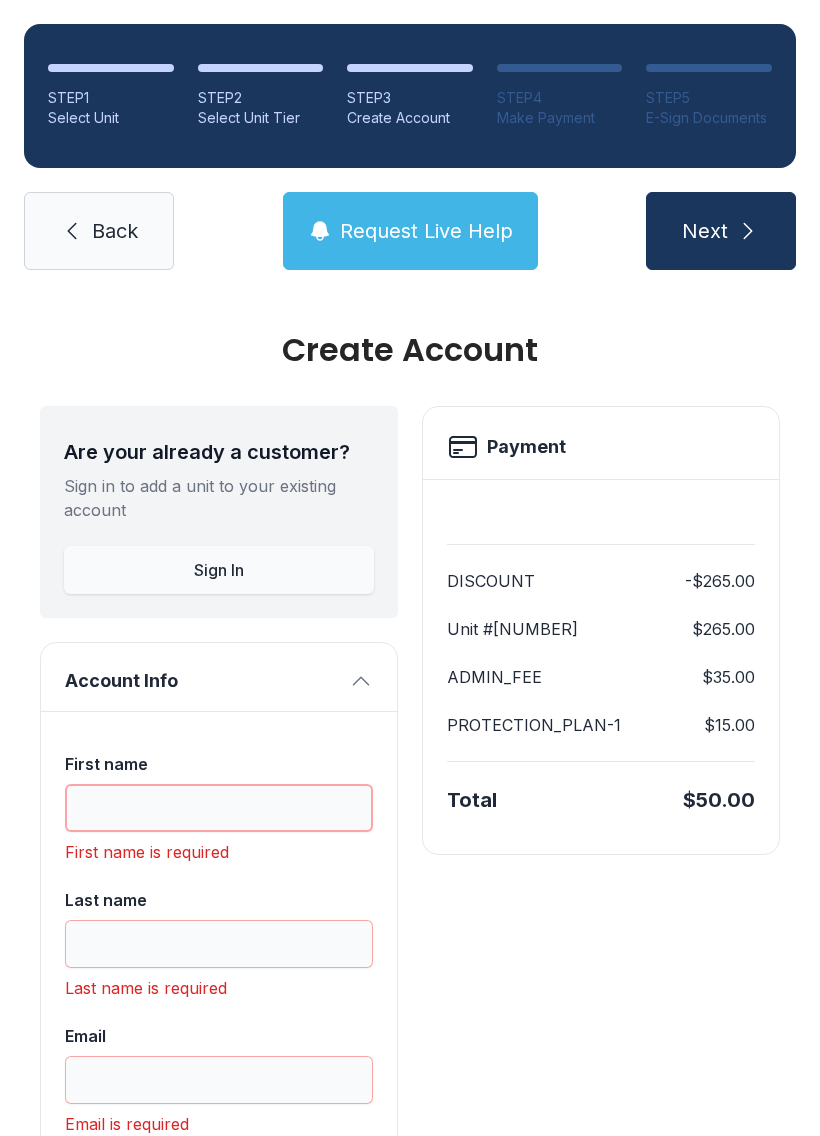 scroll, scrollTop: 44, scrollLeft: 0, axis: vertical 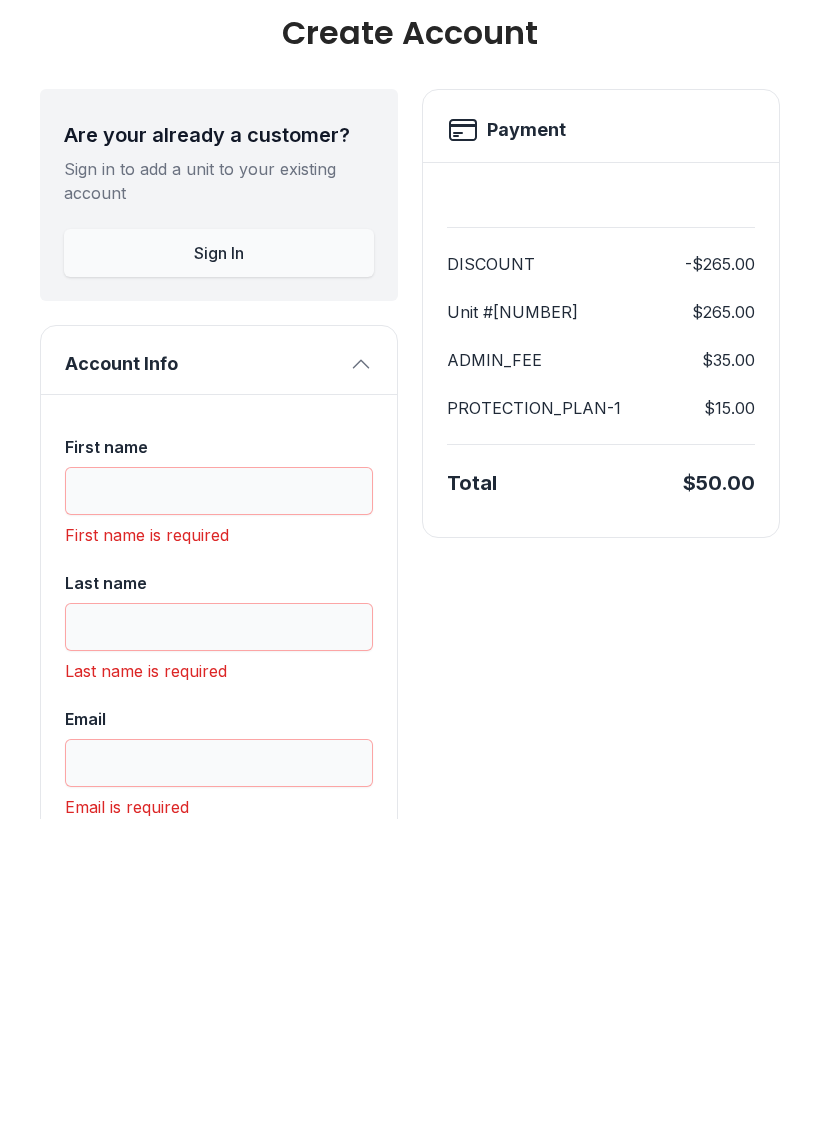 click on "Sign in to add a unit to your existing account" at bounding box center (219, 498) 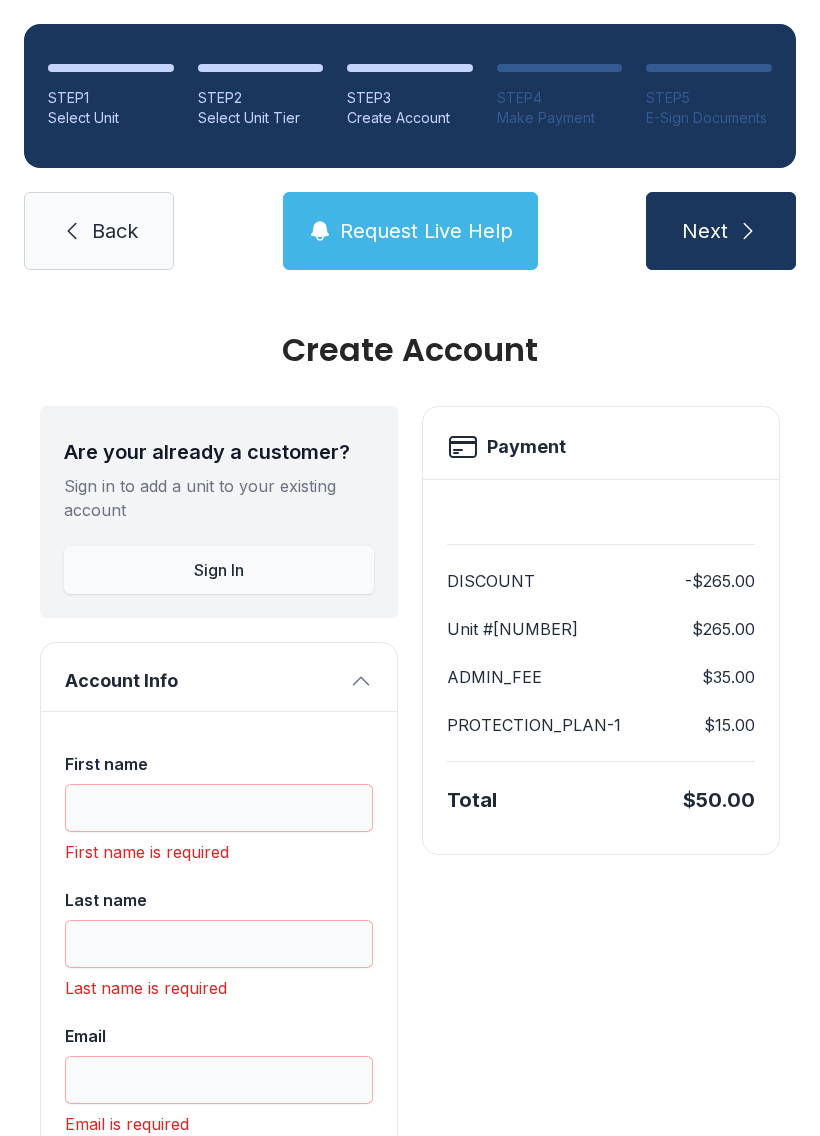 click on "Back" at bounding box center (99, 231) 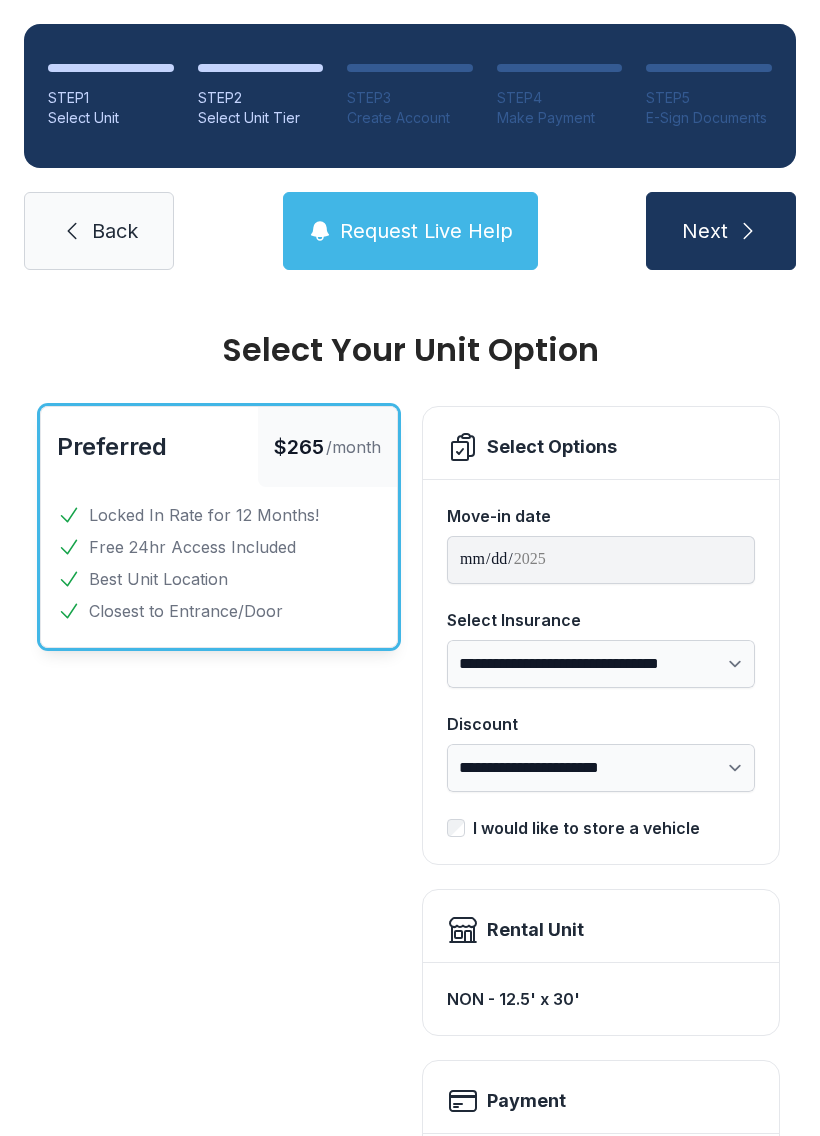 scroll, scrollTop: 0, scrollLeft: 0, axis: both 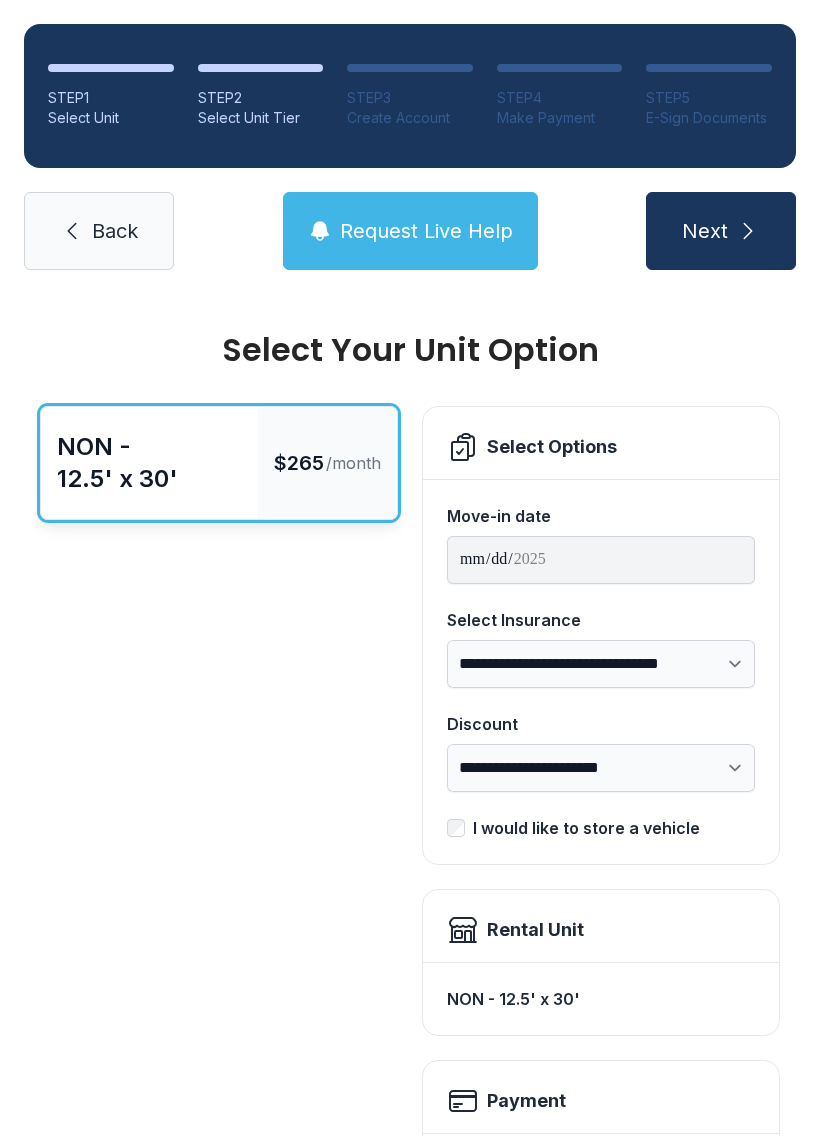 click on "NON - 12.5' x 30'" at bounding box center (149, 463) 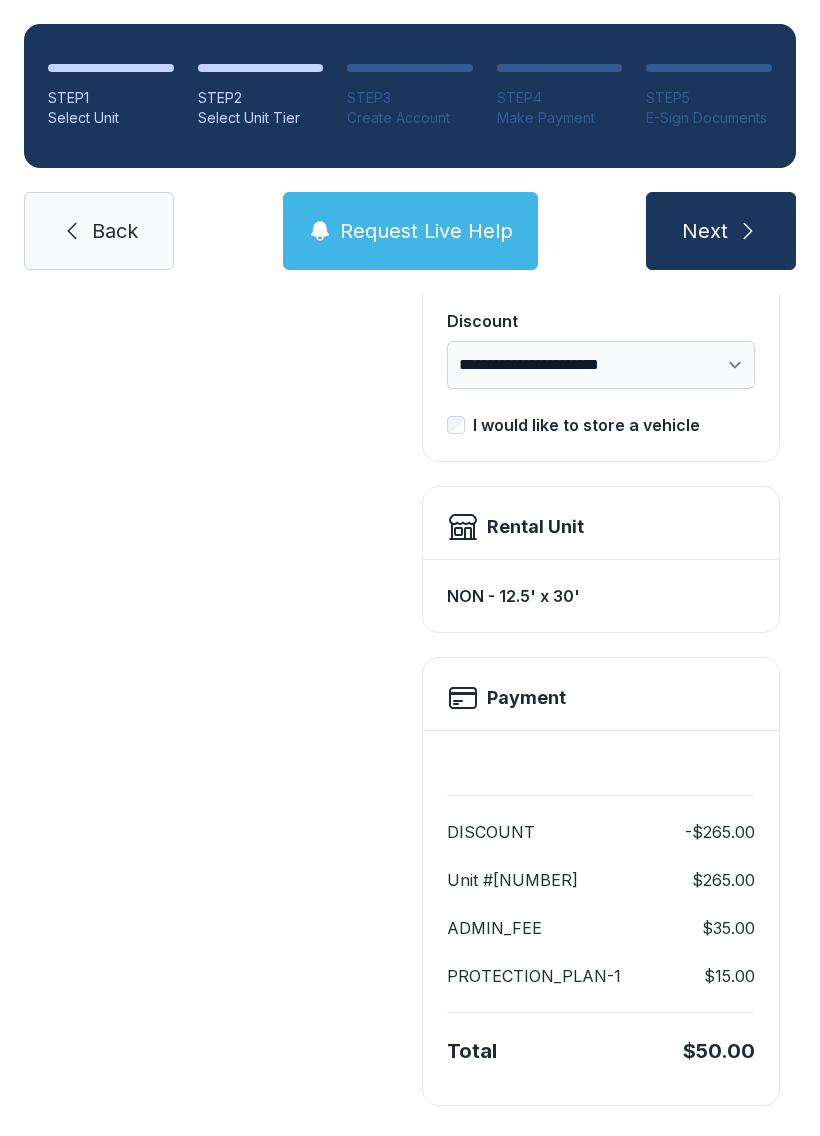 scroll, scrollTop: 401, scrollLeft: 0, axis: vertical 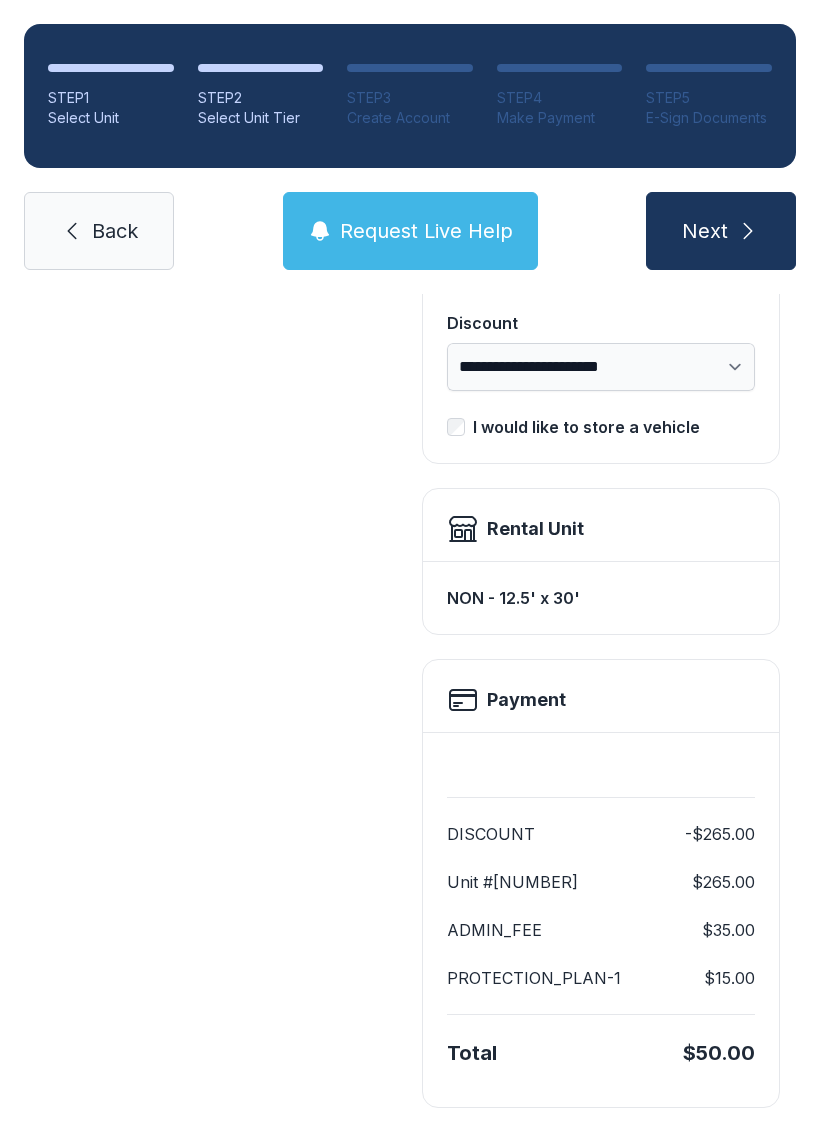 click on "Request Live Help" at bounding box center [426, 231] 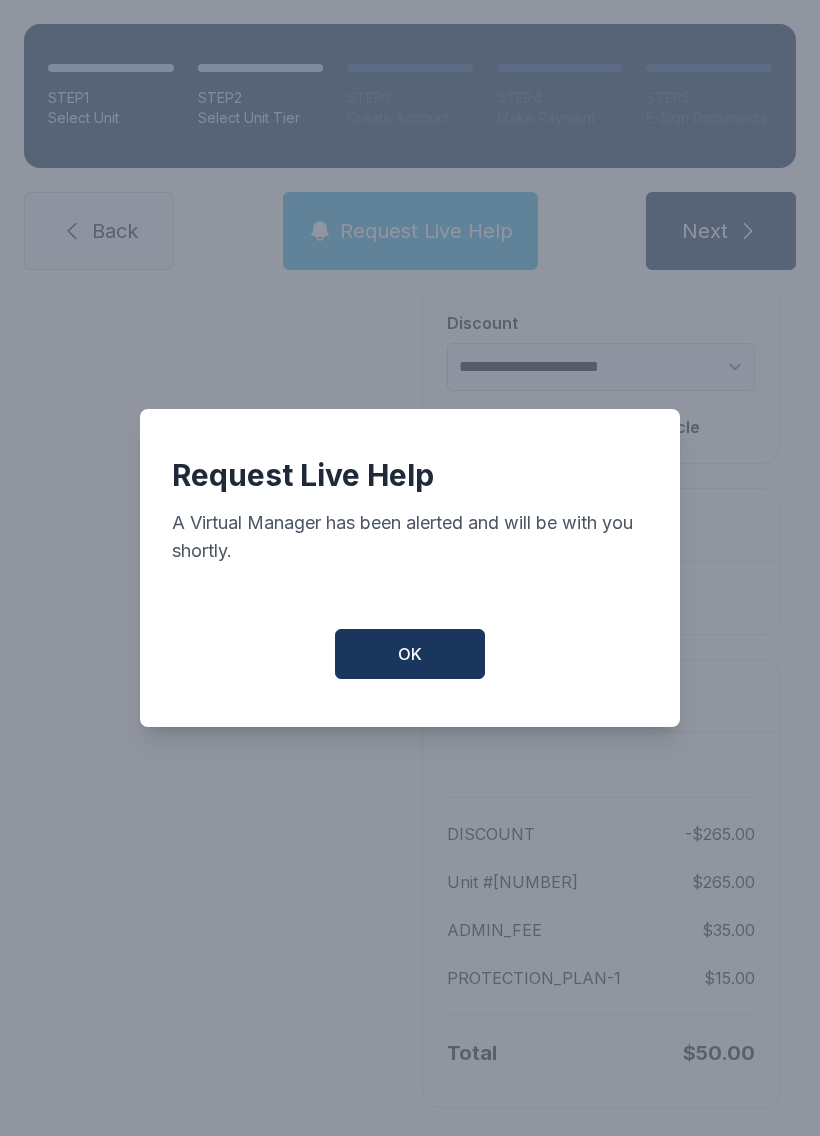 click on "OK" at bounding box center [410, 654] 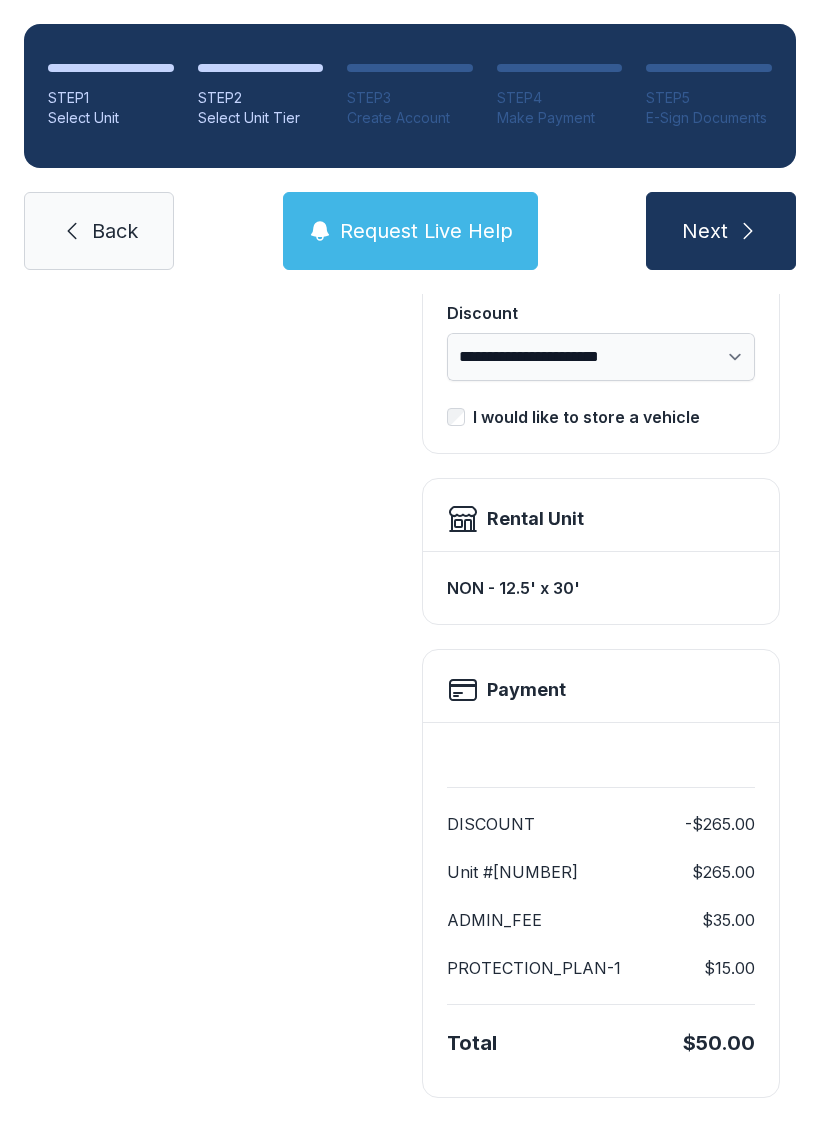 scroll, scrollTop: 409, scrollLeft: 0, axis: vertical 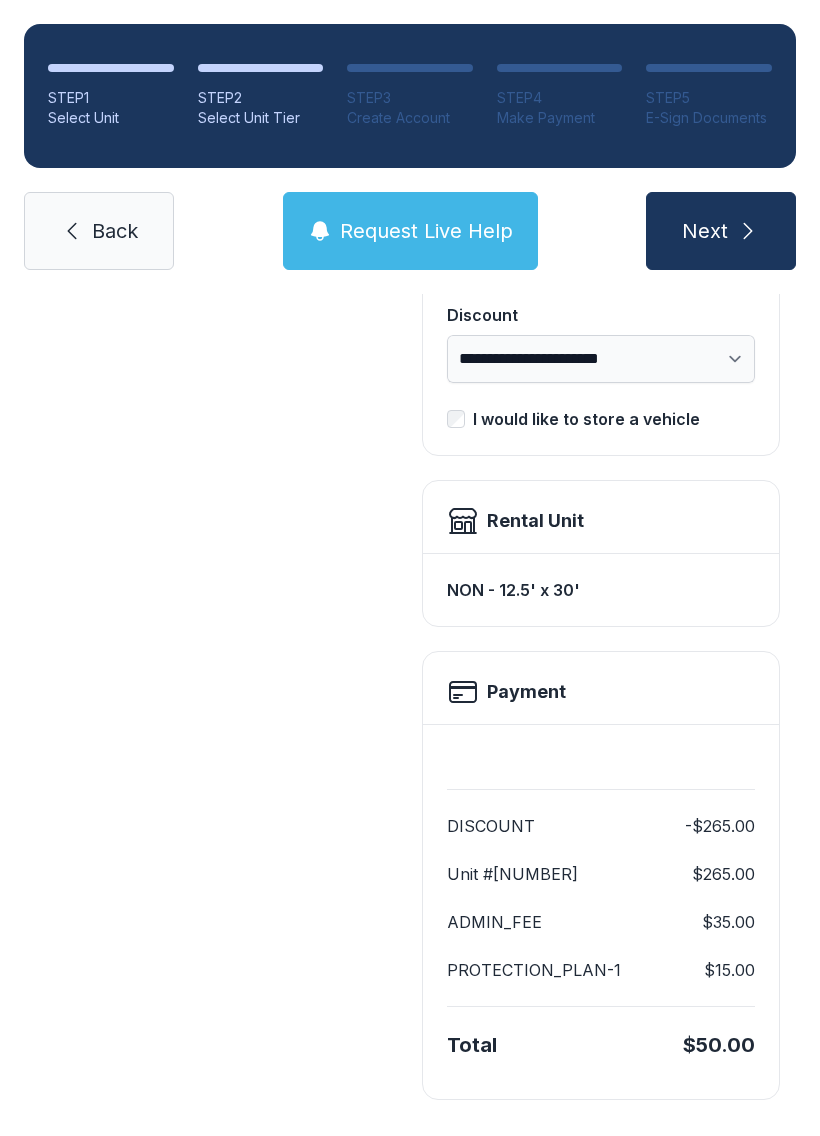 click on "Rental Unit" at bounding box center [535, 521] 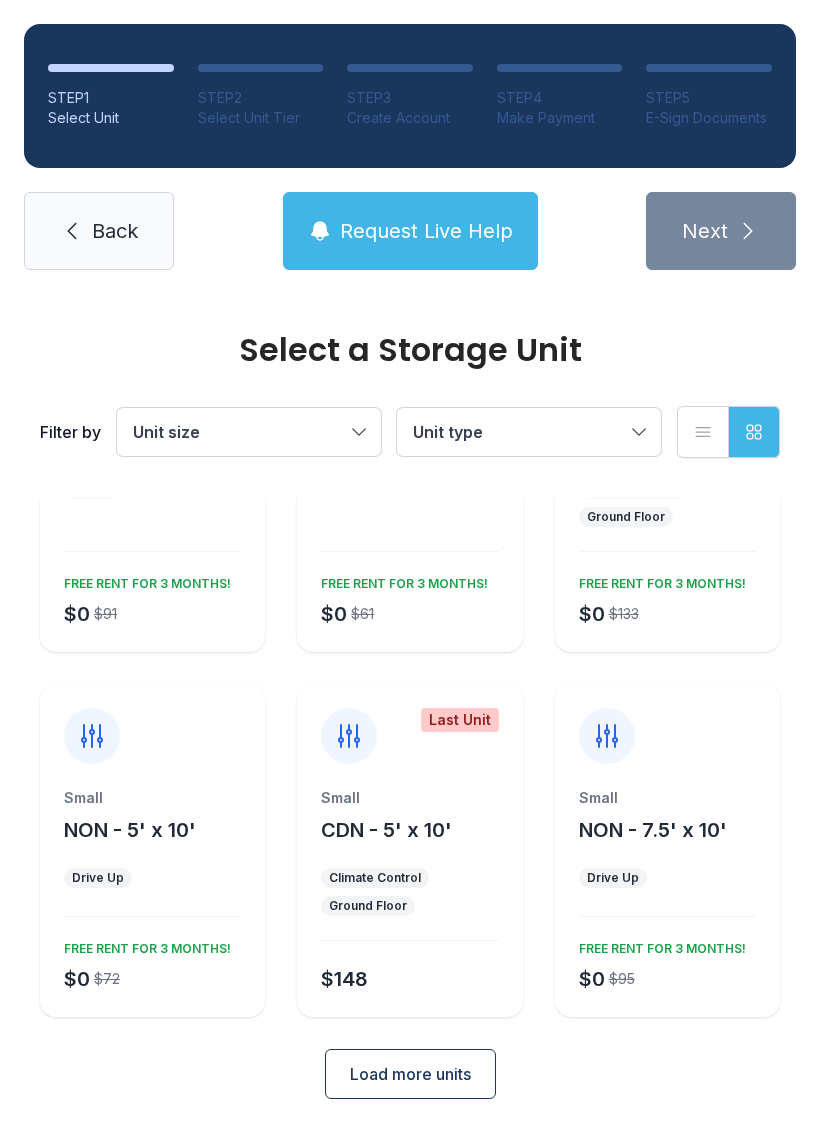scroll, scrollTop: 206, scrollLeft: 0, axis: vertical 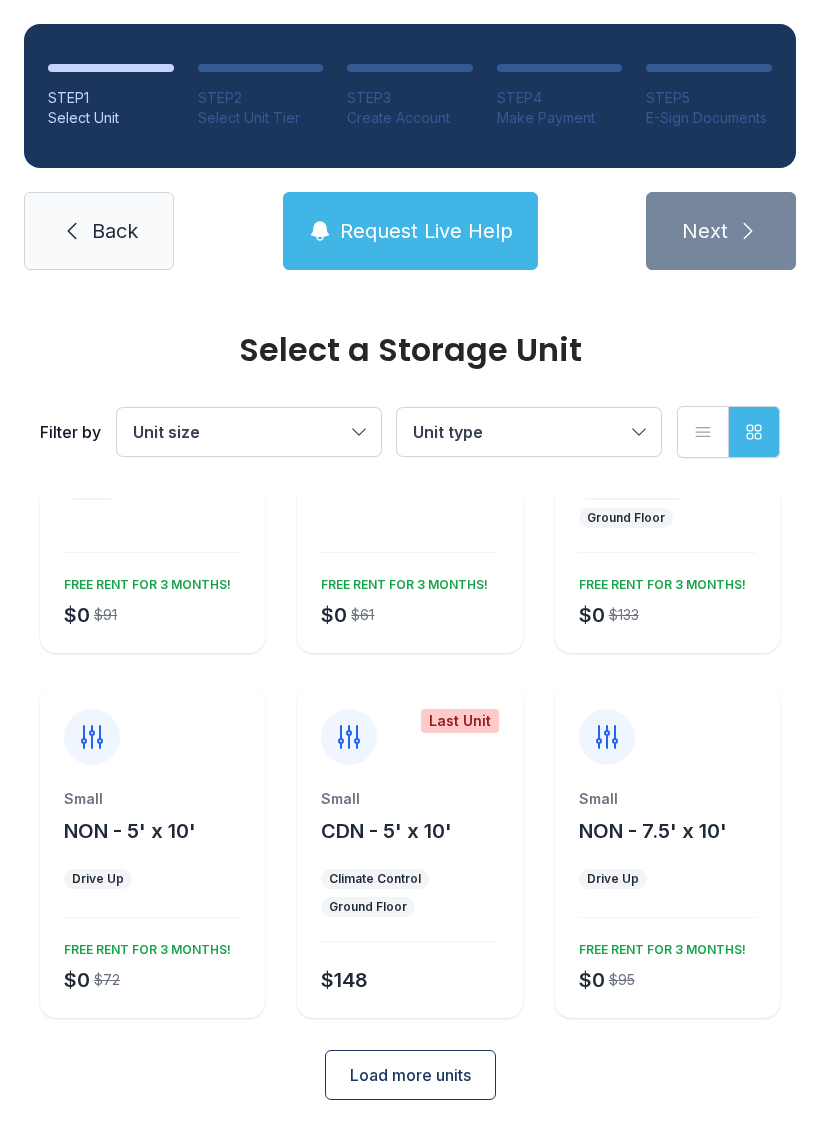 click on "Load more units" at bounding box center [410, 1075] 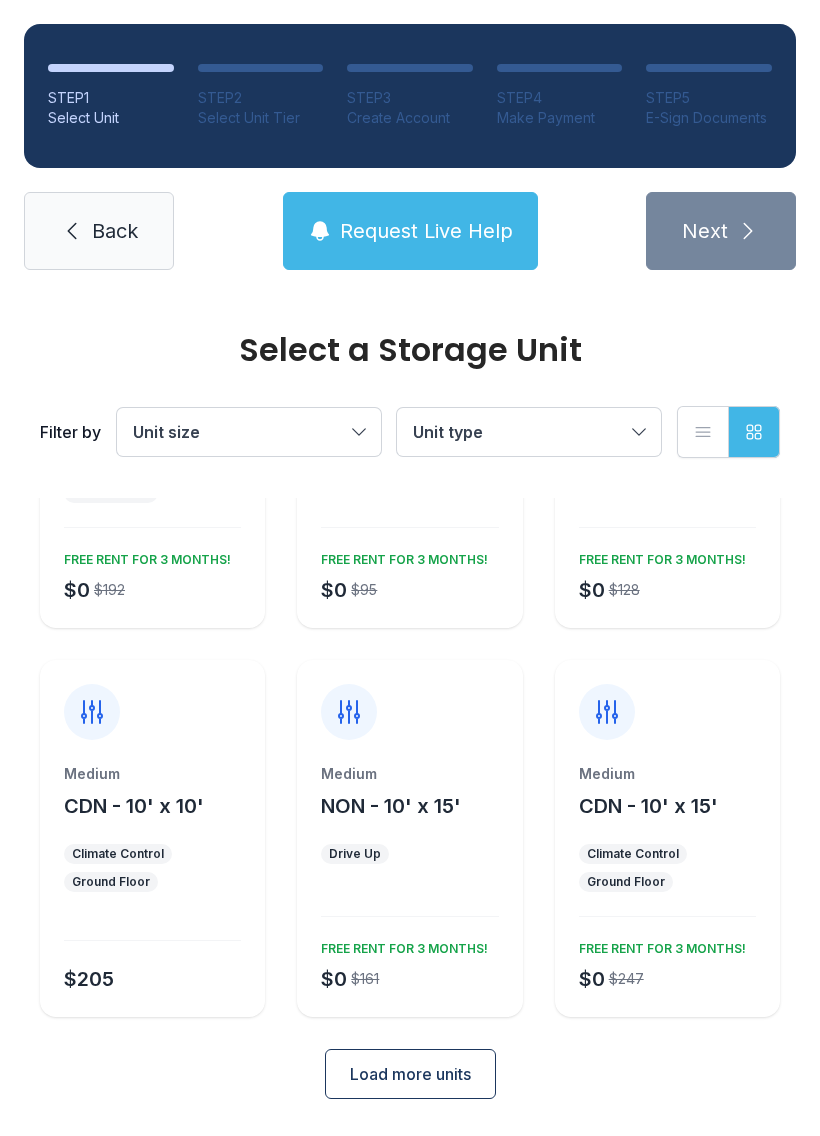 scroll, scrollTop: 984, scrollLeft: 0, axis: vertical 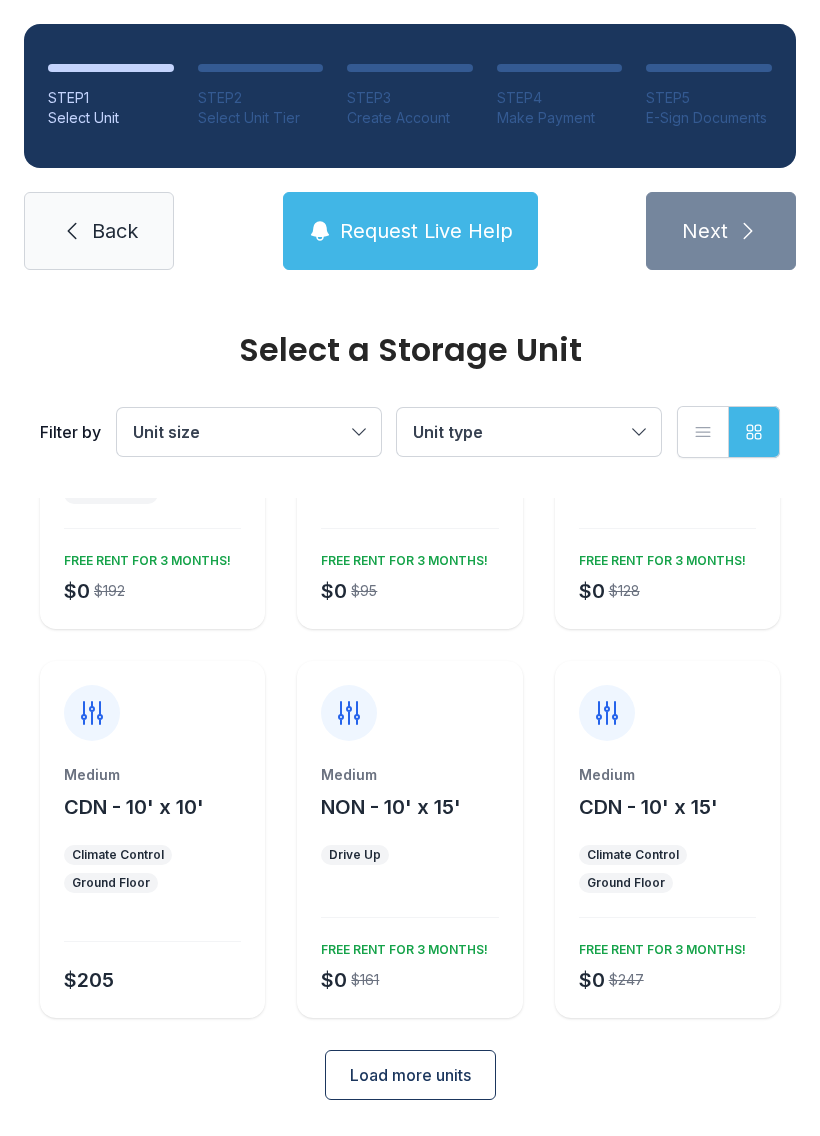 click on "Load more units" at bounding box center (410, 1075) 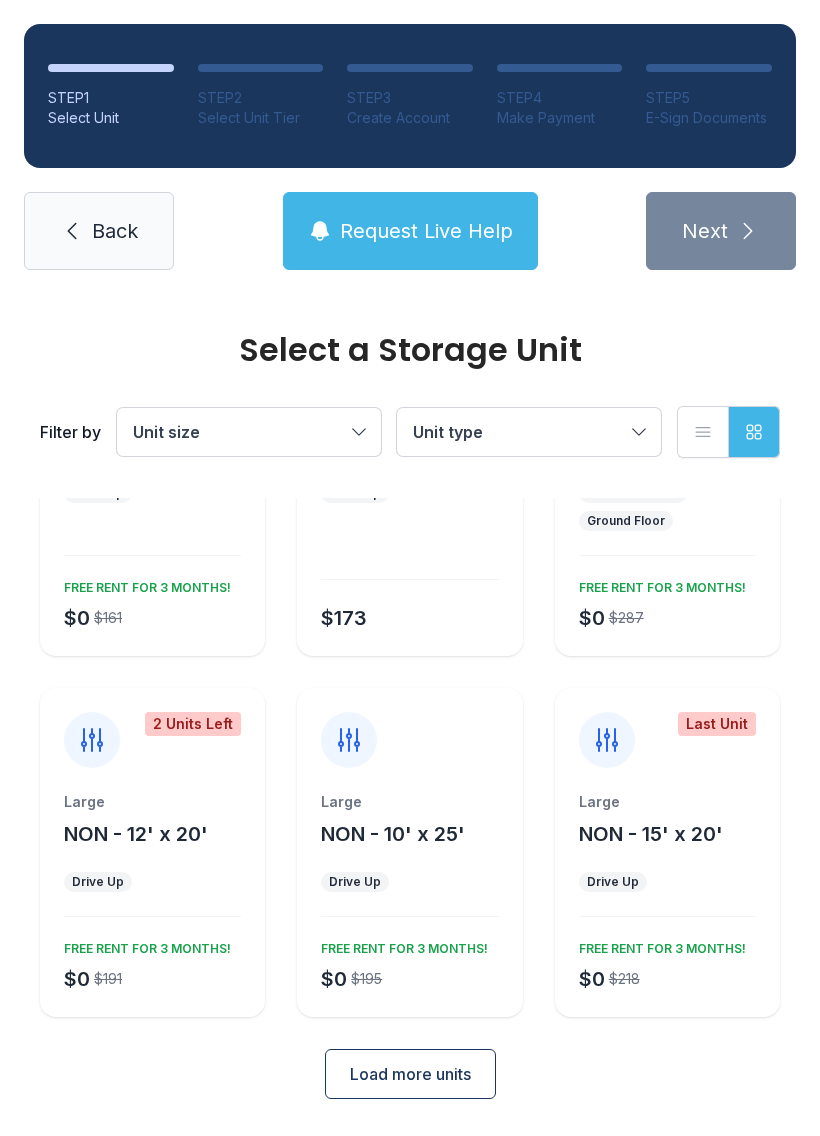 scroll, scrollTop: 1734, scrollLeft: 0, axis: vertical 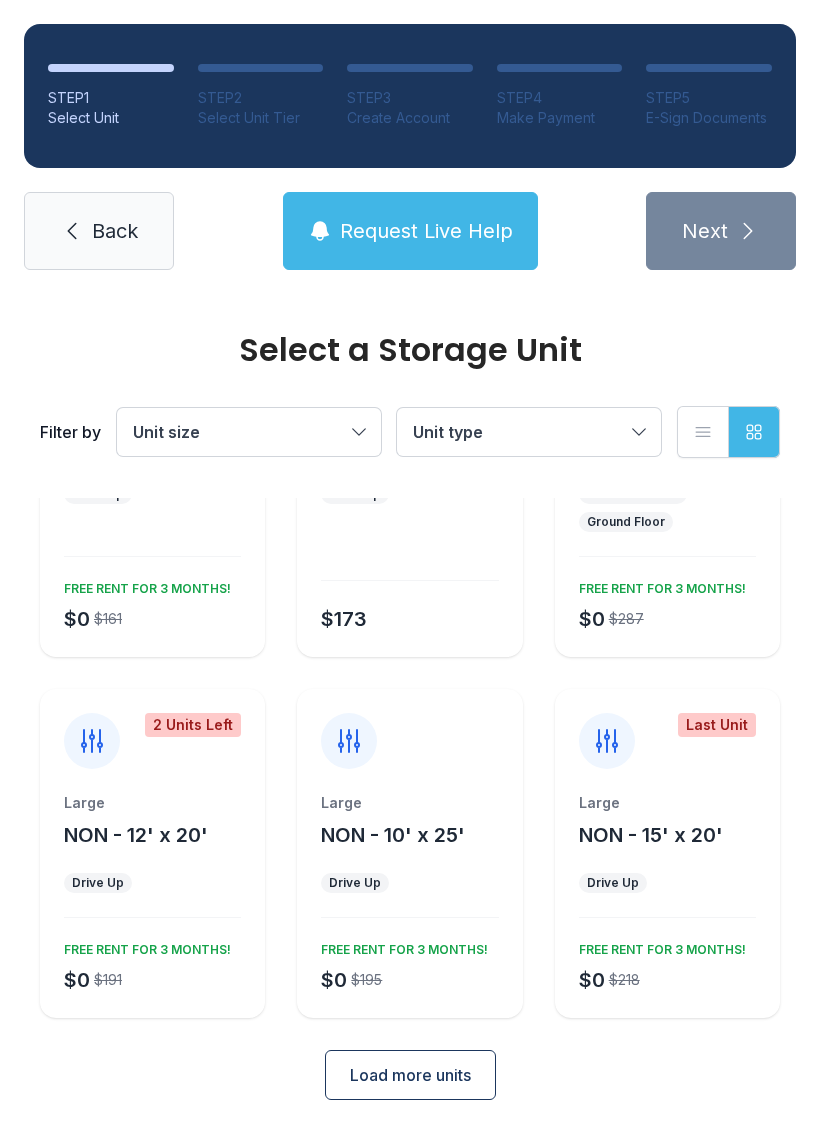 click on "Load more units" at bounding box center [410, 1075] 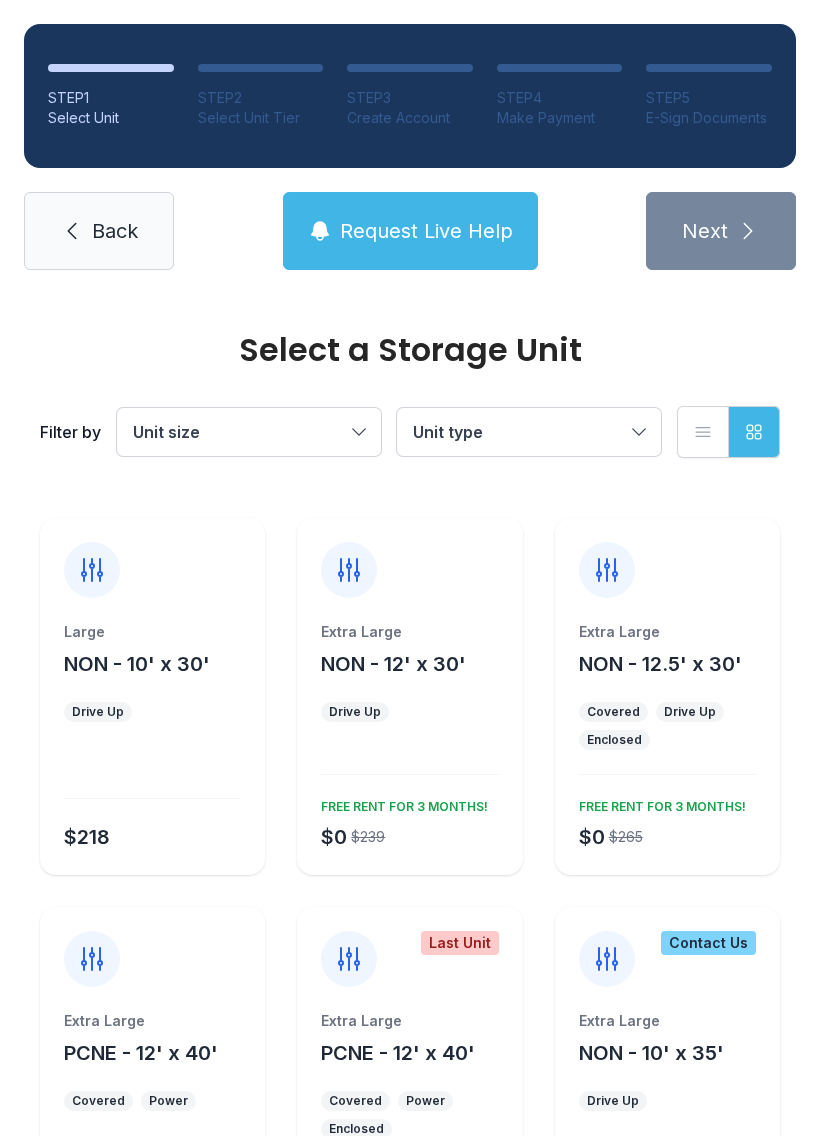 scroll, scrollTop: 2264, scrollLeft: 0, axis: vertical 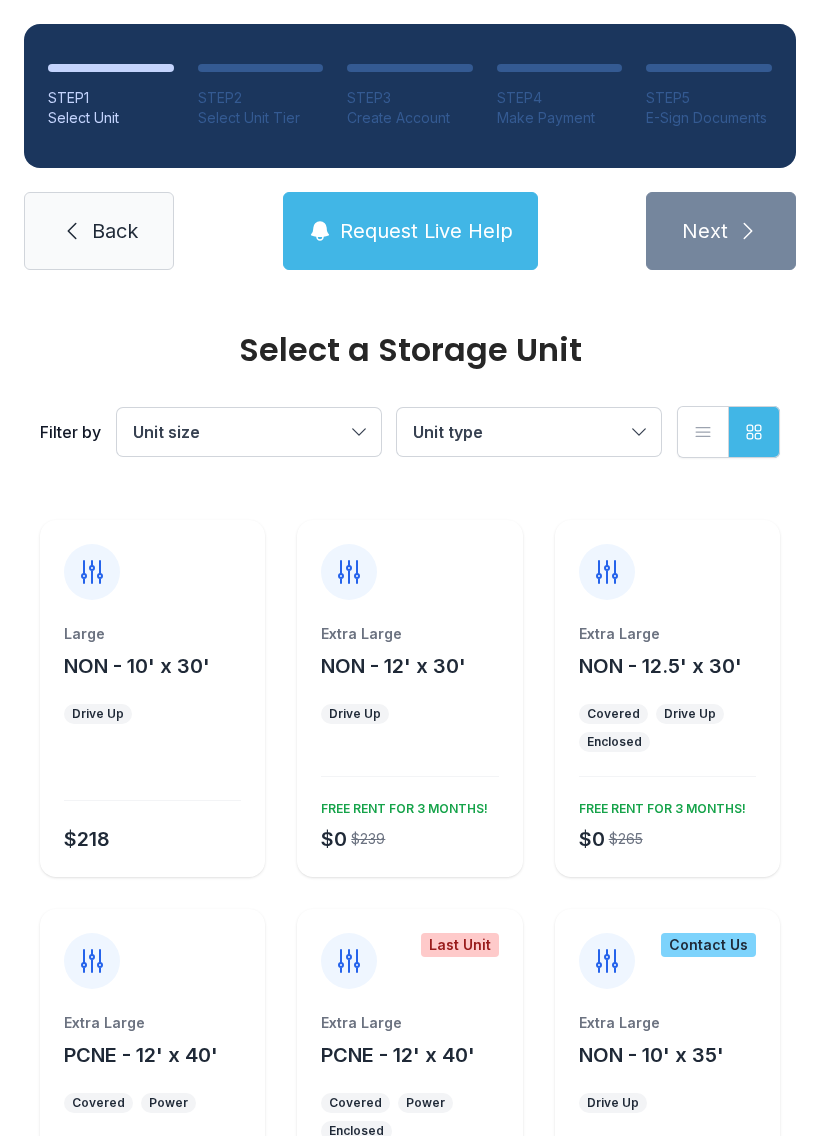 click on "NON - 12.5' x 30'" at bounding box center [660, 666] 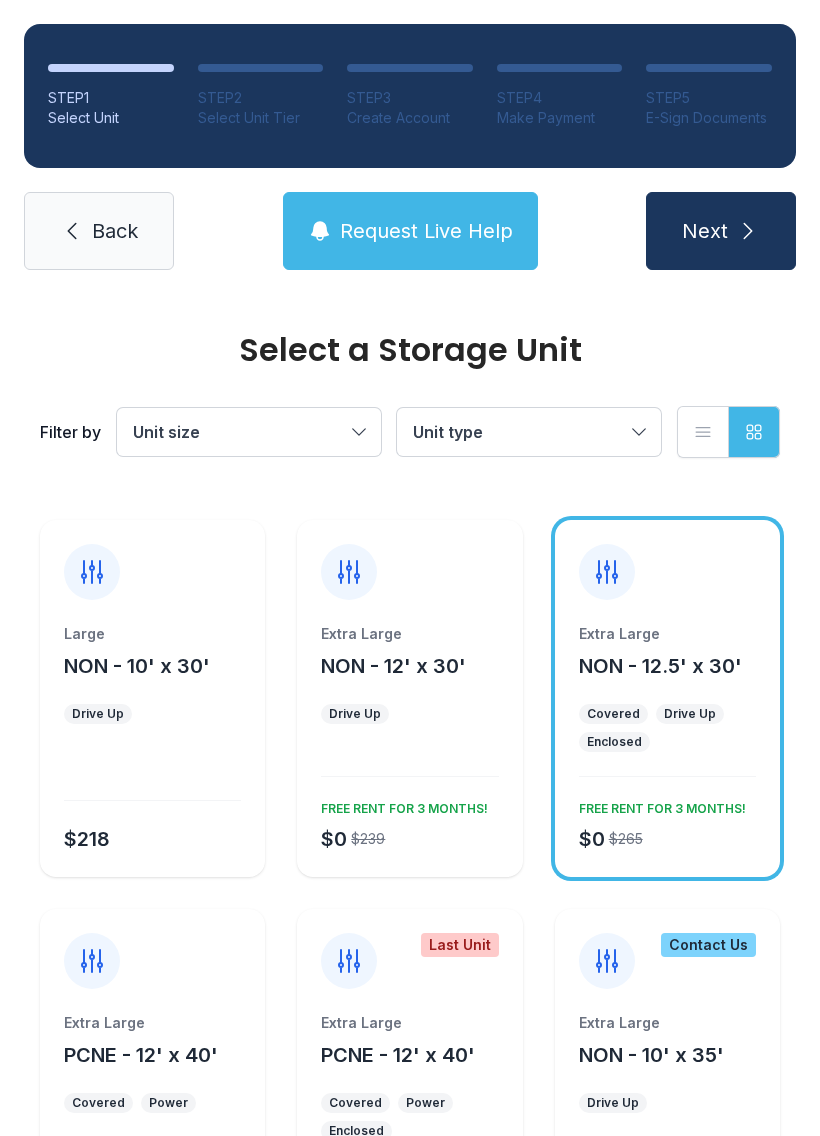 click 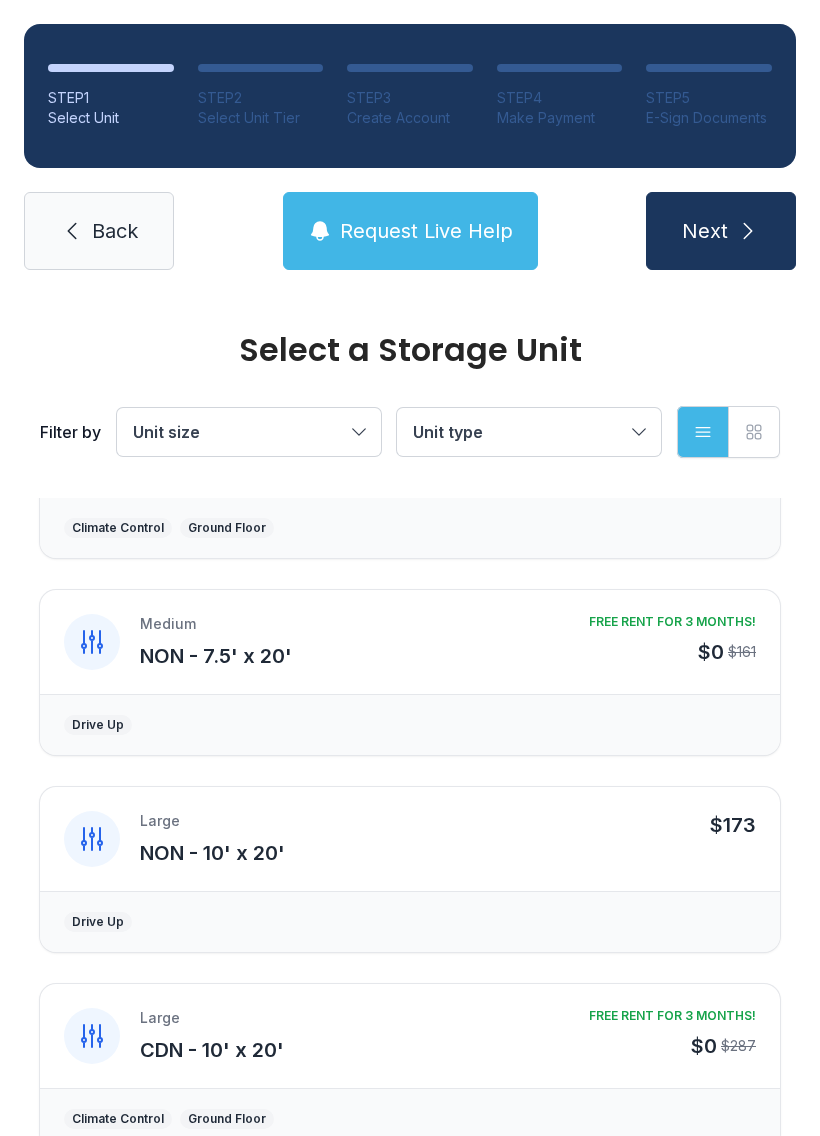click on "Grid view" at bounding box center [754, 432] 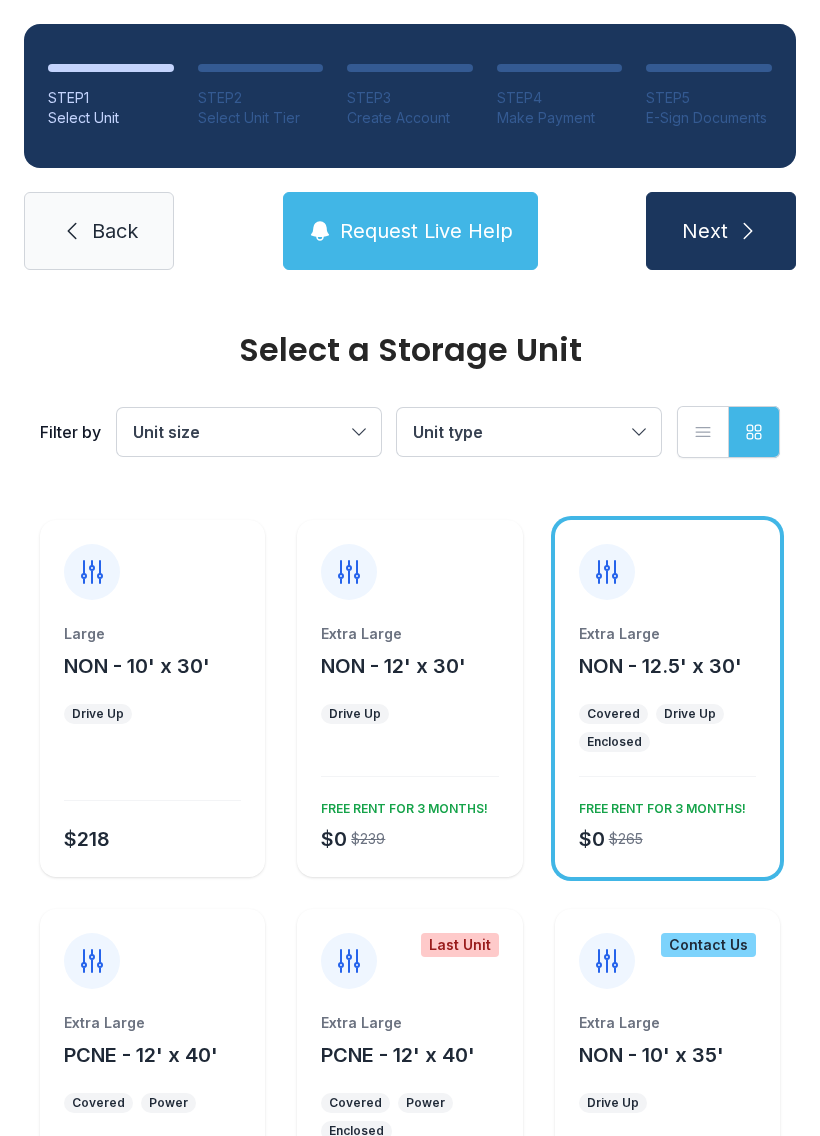 click on "Extra Large NON - 12.5' x 30' Covered Drive Up Enclosed $0 $265 FREE RENT FOR 3 MONTHS!" at bounding box center [667, 750] 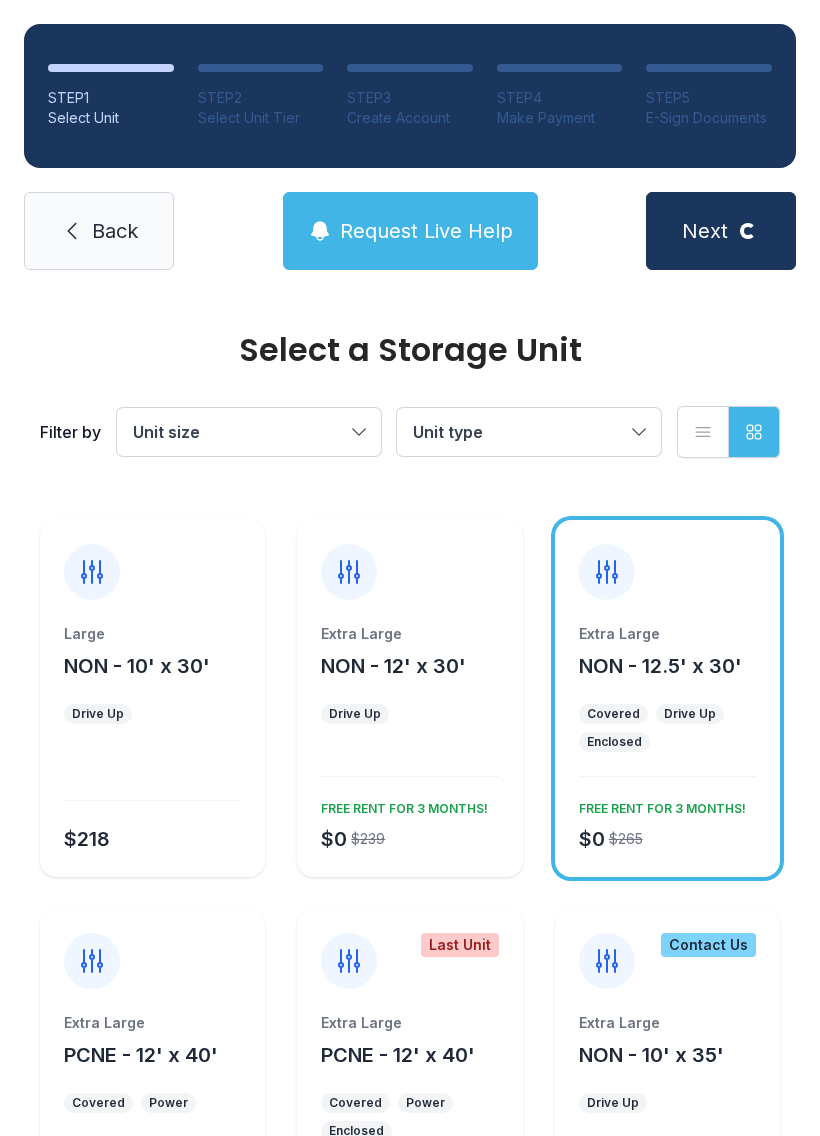 scroll, scrollTop: 0, scrollLeft: 0, axis: both 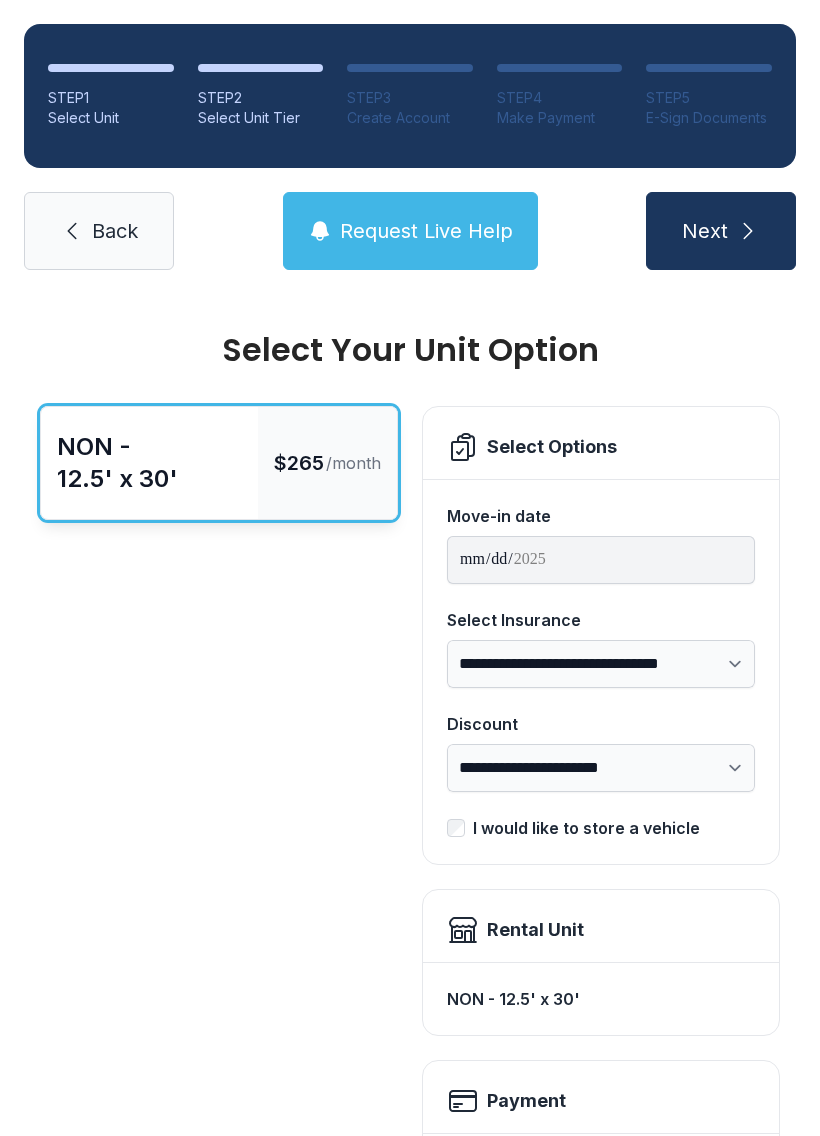 click on "Rental Unit" at bounding box center [601, 930] 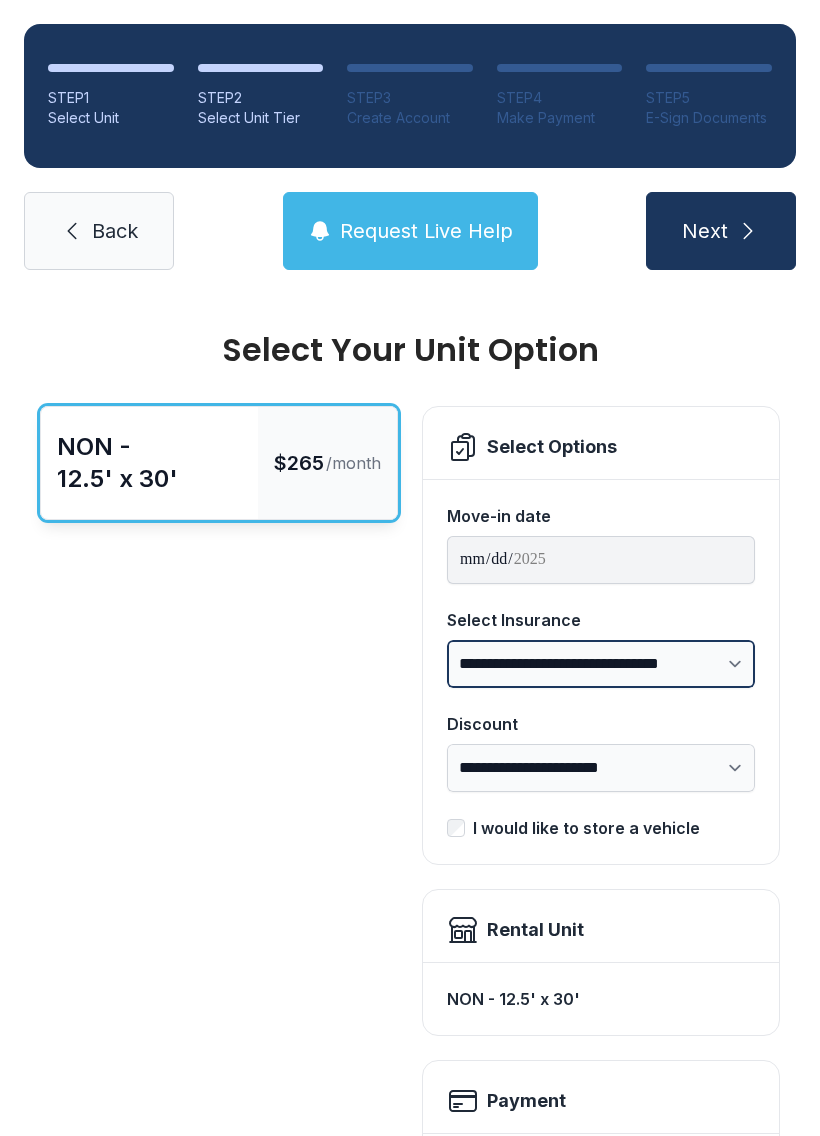 click on "**********" at bounding box center (601, 664) 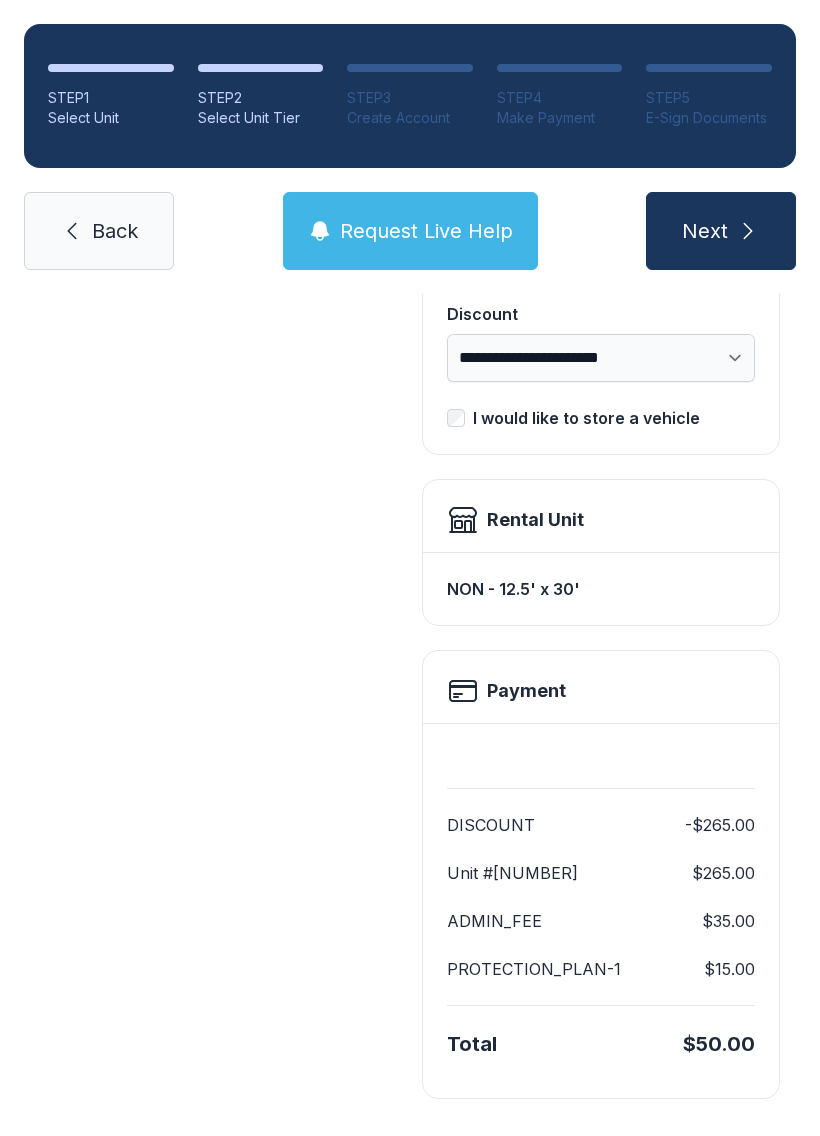scroll, scrollTop: 409, scrollLeft: 0, axis: vertical 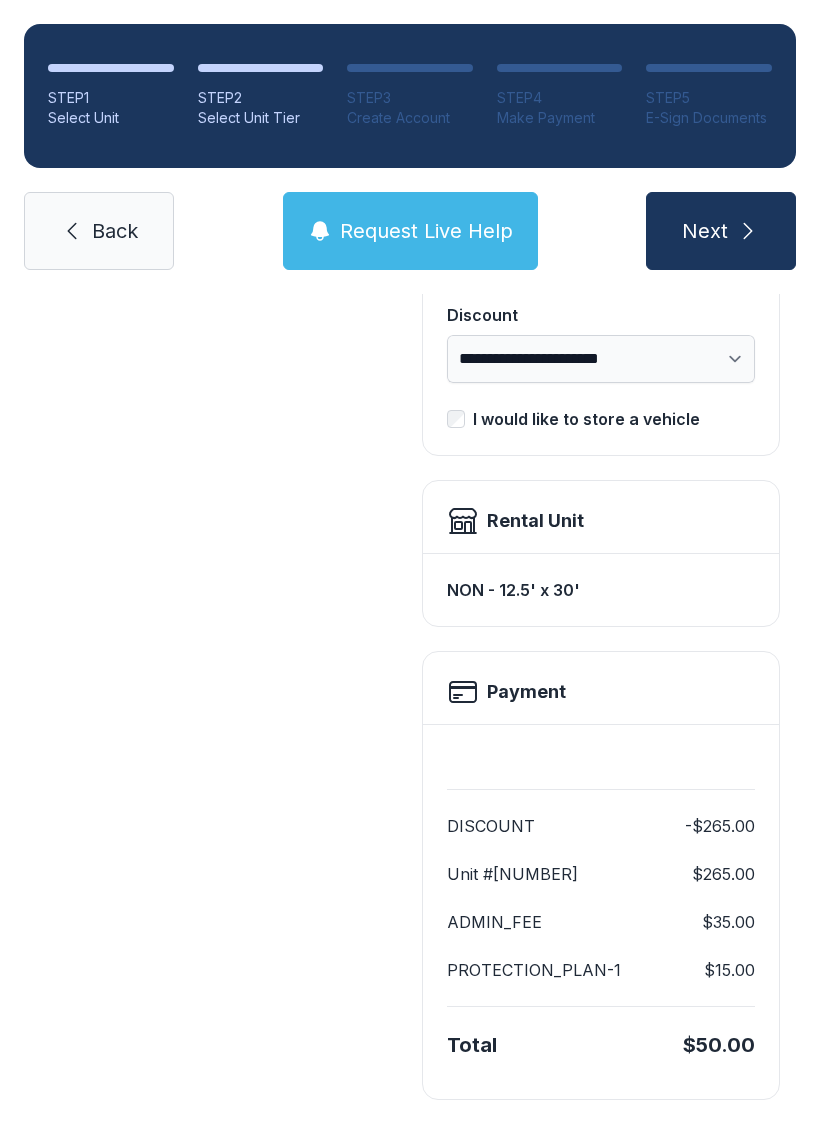 click on "Back" at bounding box center (115, 231) 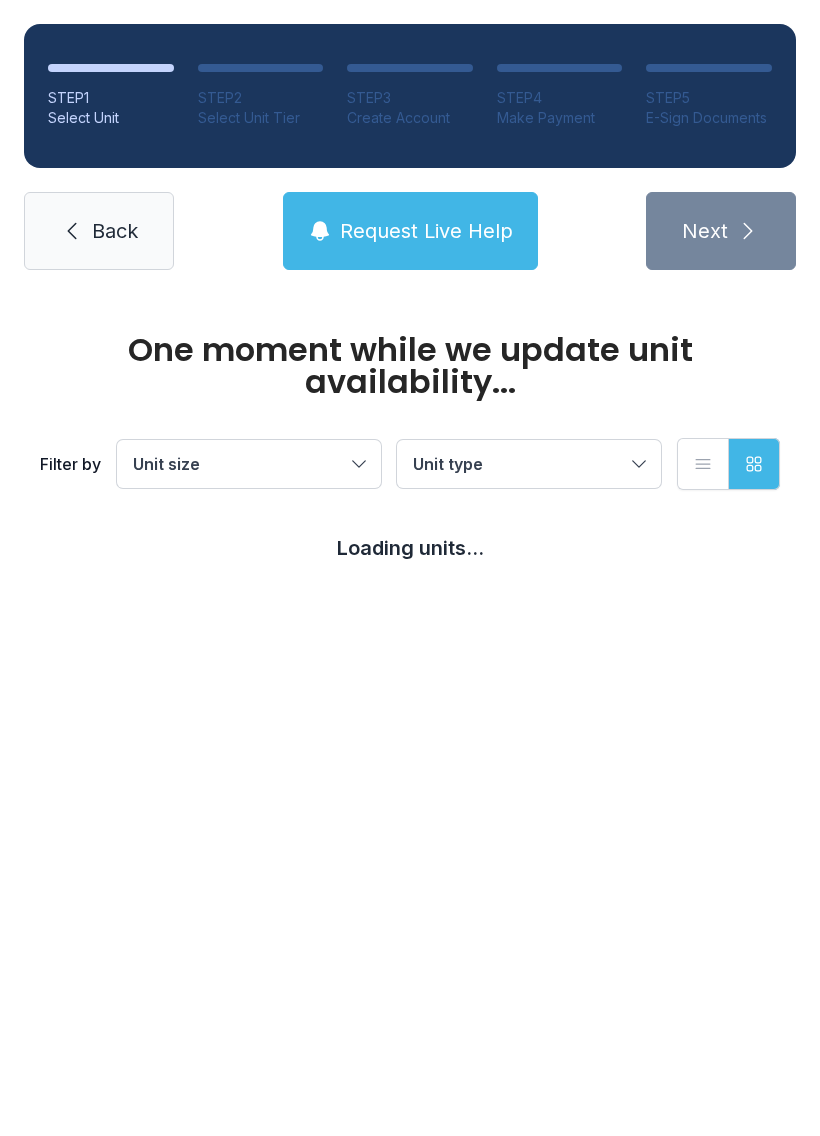 scroll, scrollTop: 0, scrollLeft: 0, axis: both 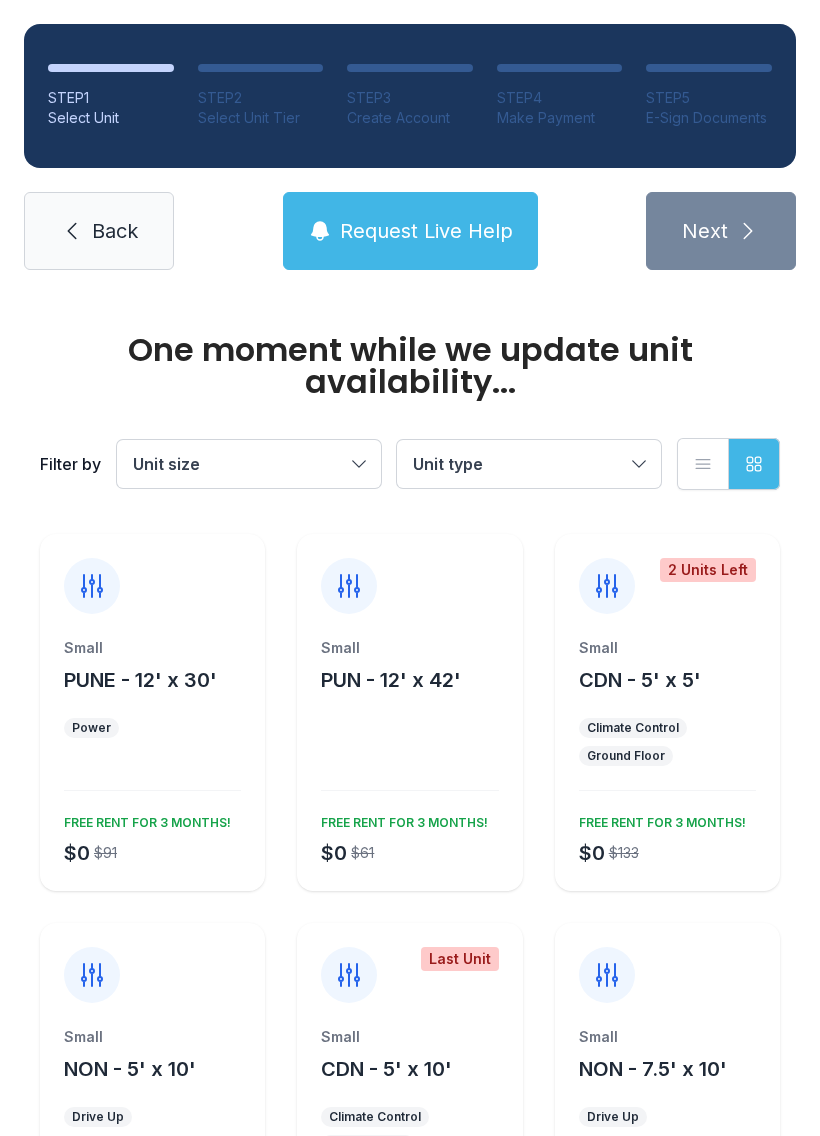 click on "Back" at bounding box center (115, 231) 